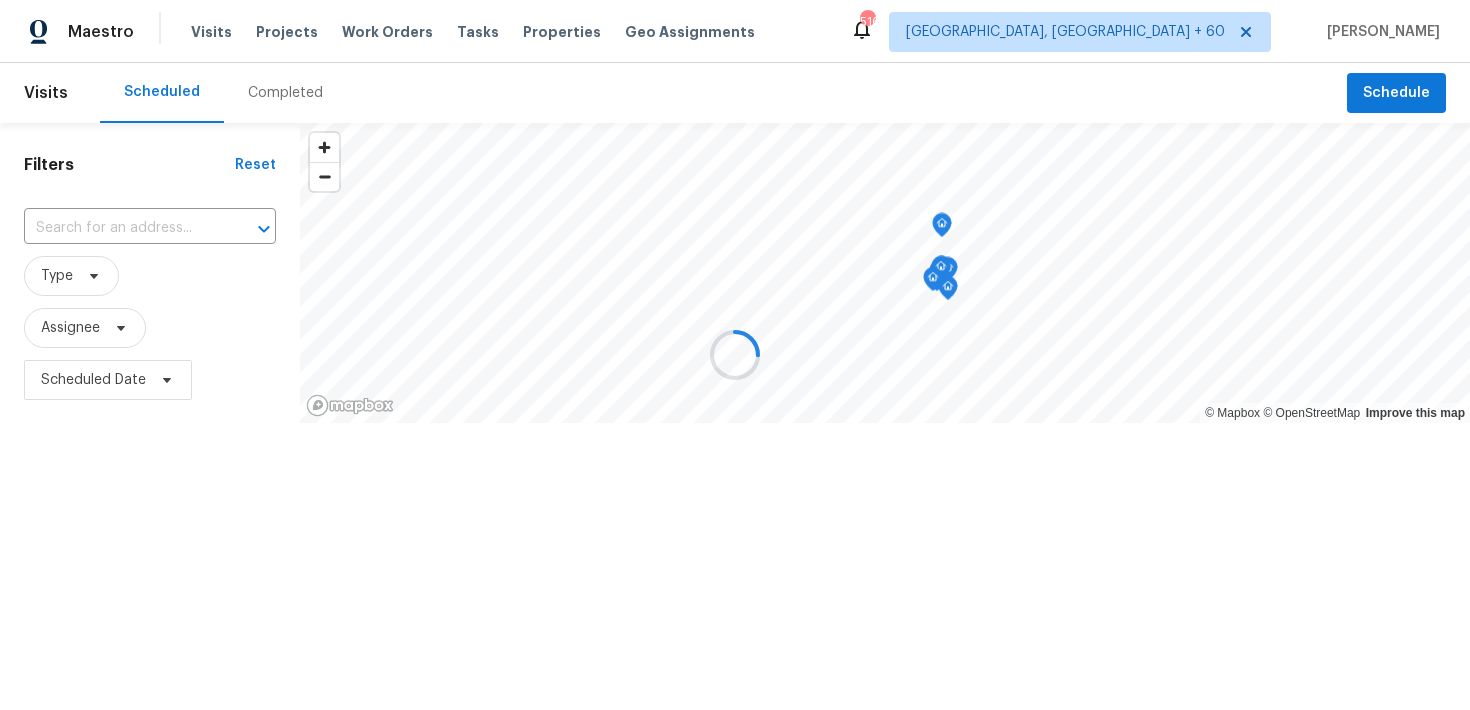 scroll, scrollTop: 0, scrollLeft: 0, axis: both 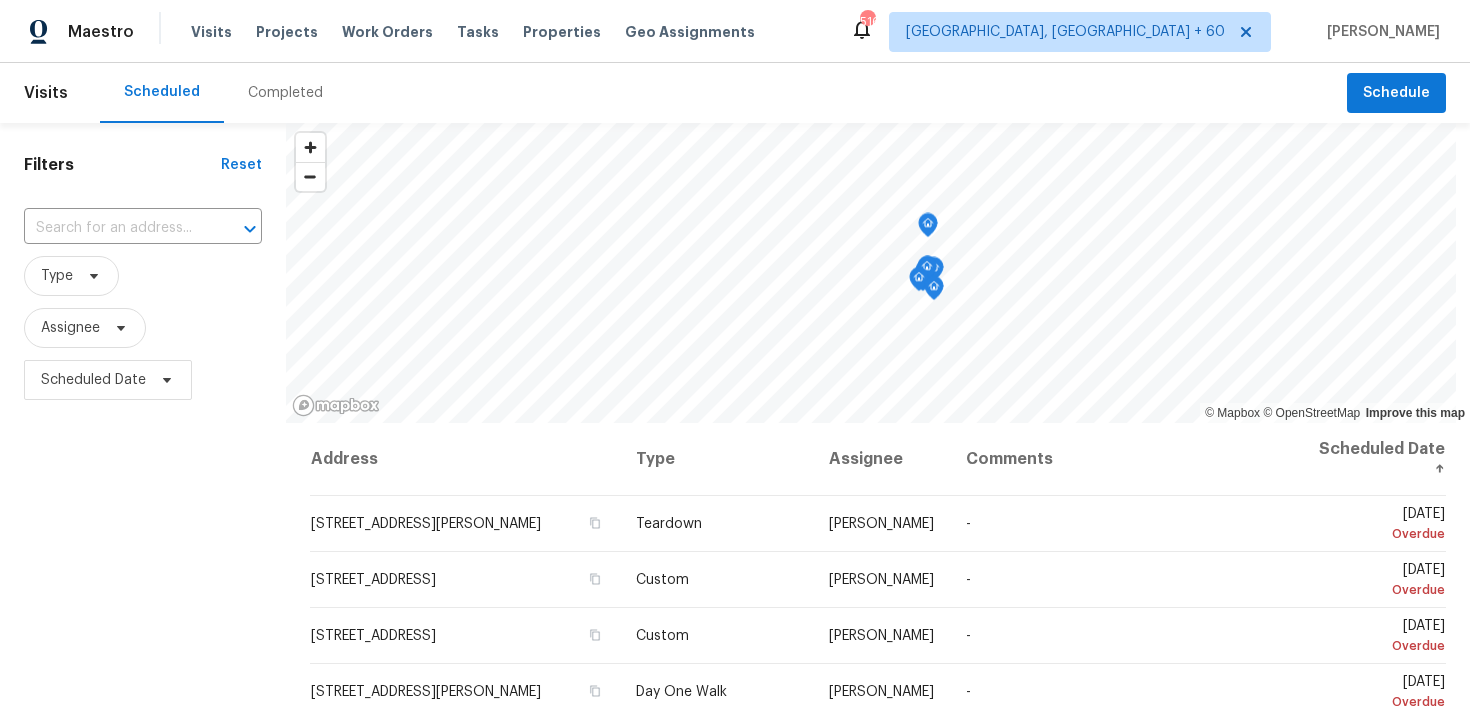 click on "Completed" at bounding box center [285, 93] 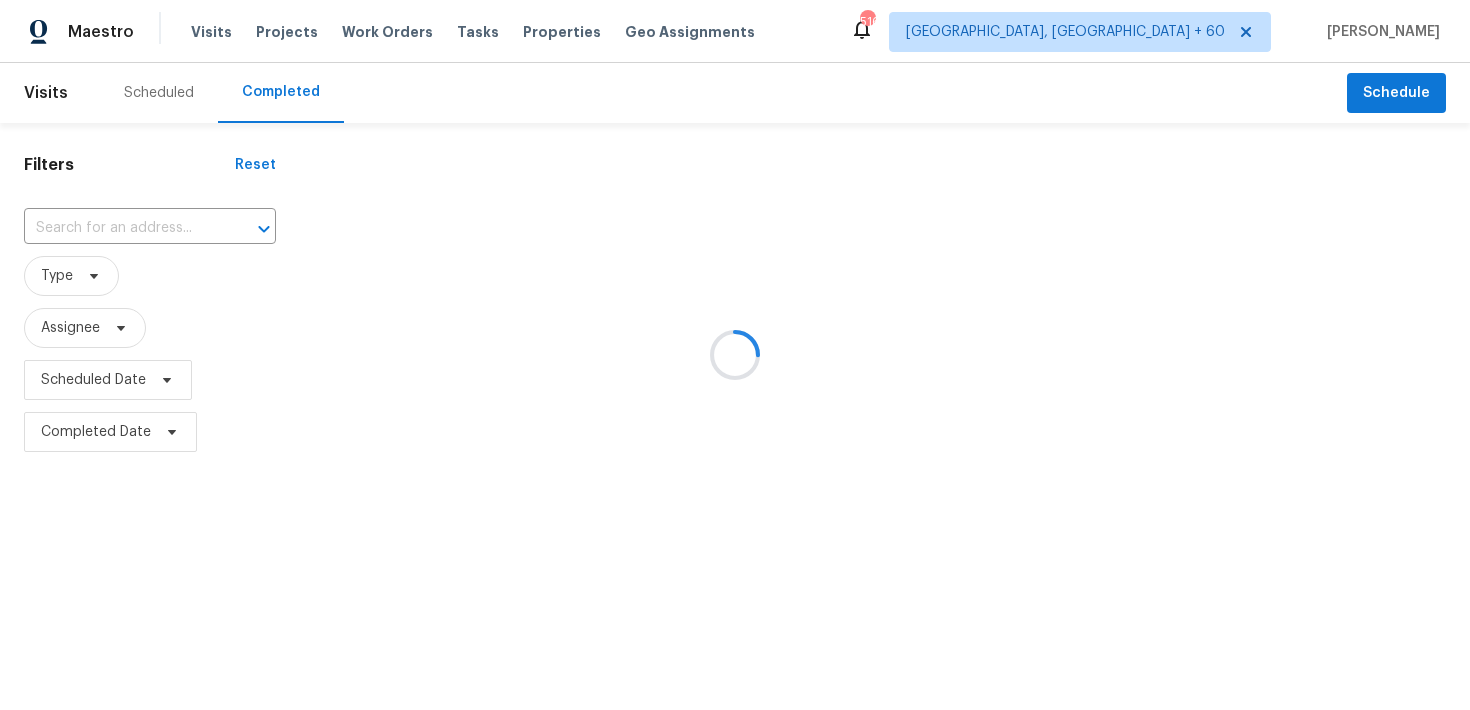 click at bounding box center (735, 355) 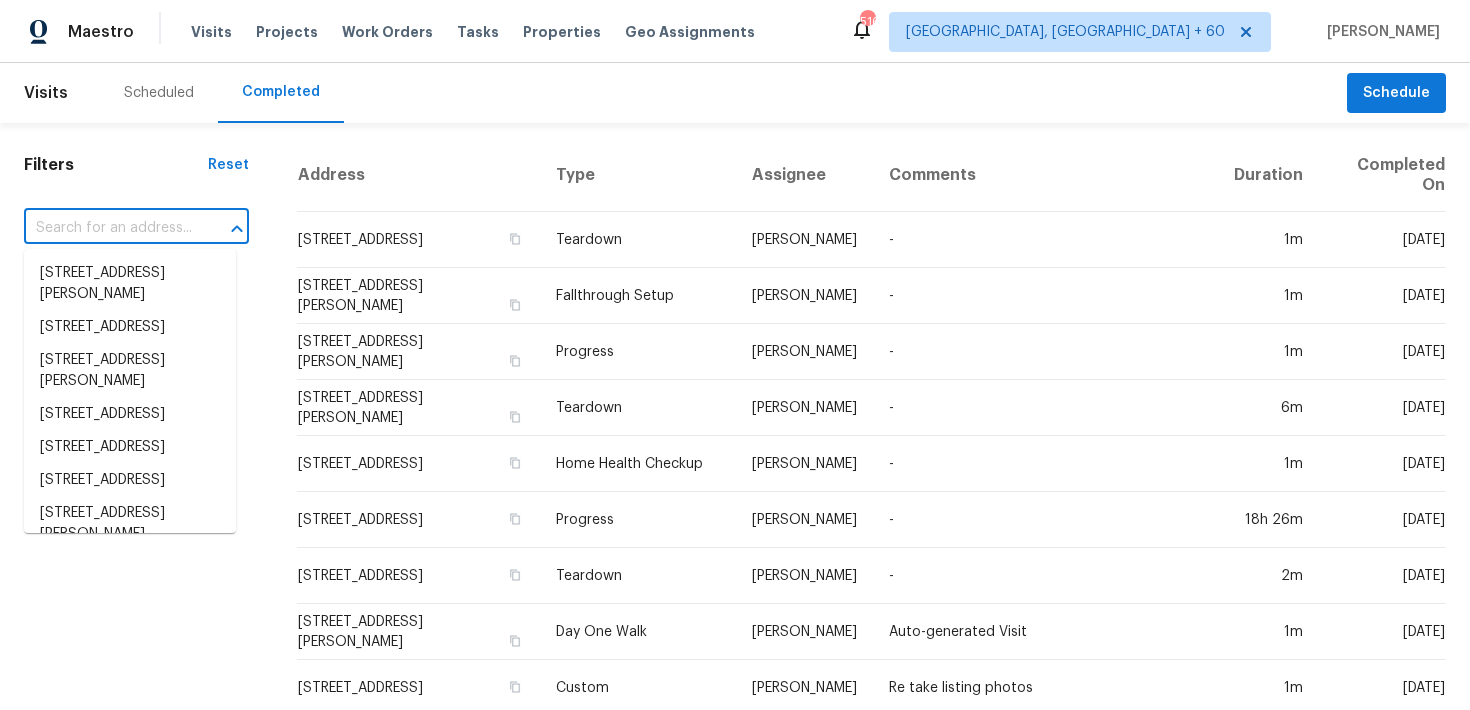 click at bounding box center (108, 228) 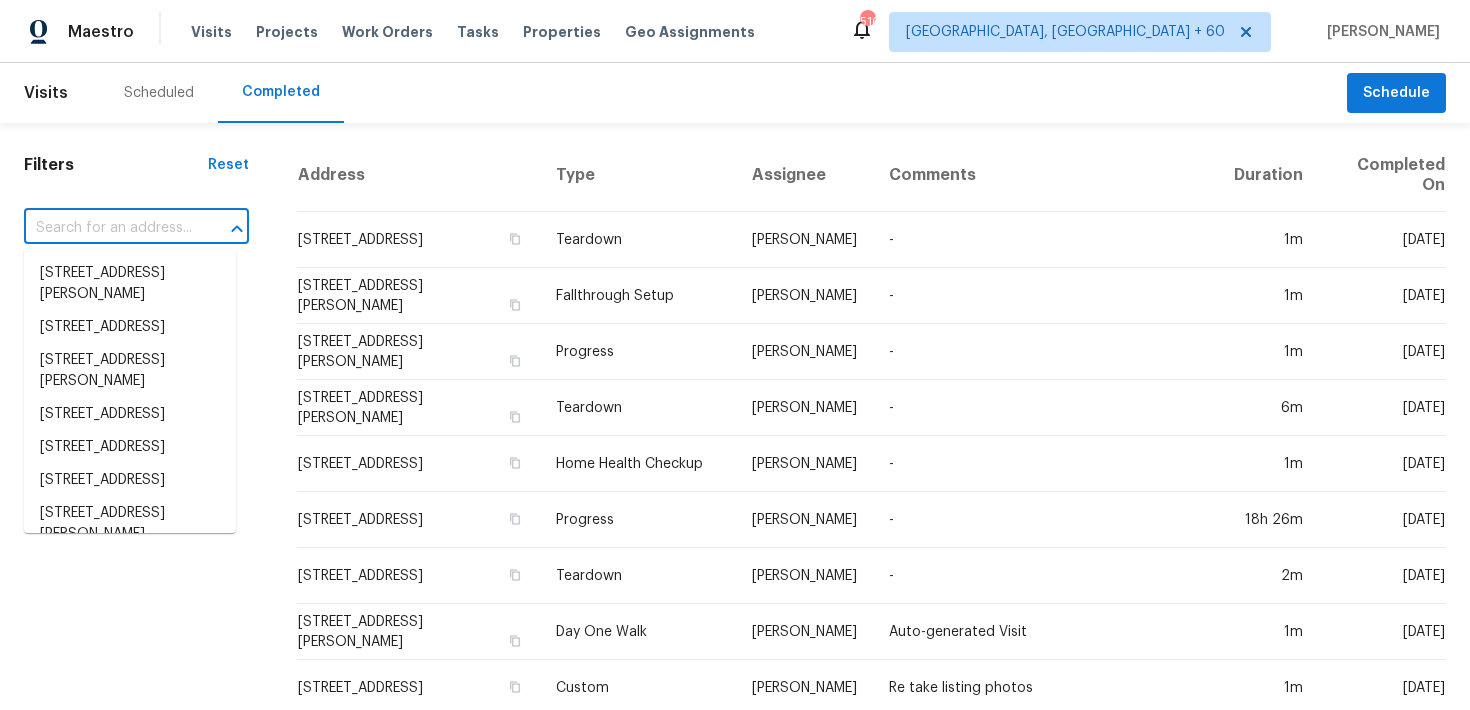 paste on "[STREET_ADDRESS][PERSON_NAME]" 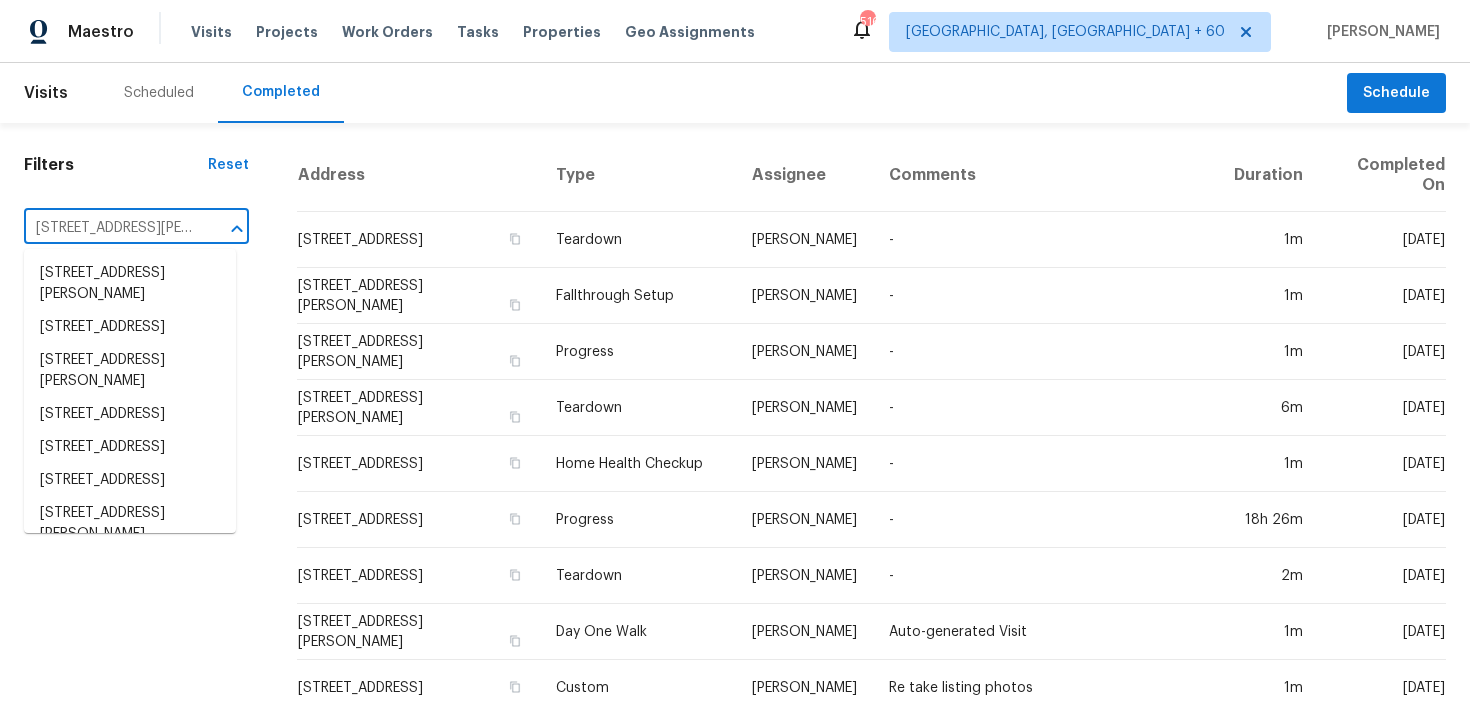 scroll, scrollTop: 0, scrollLeft: 133, axis: horizontal 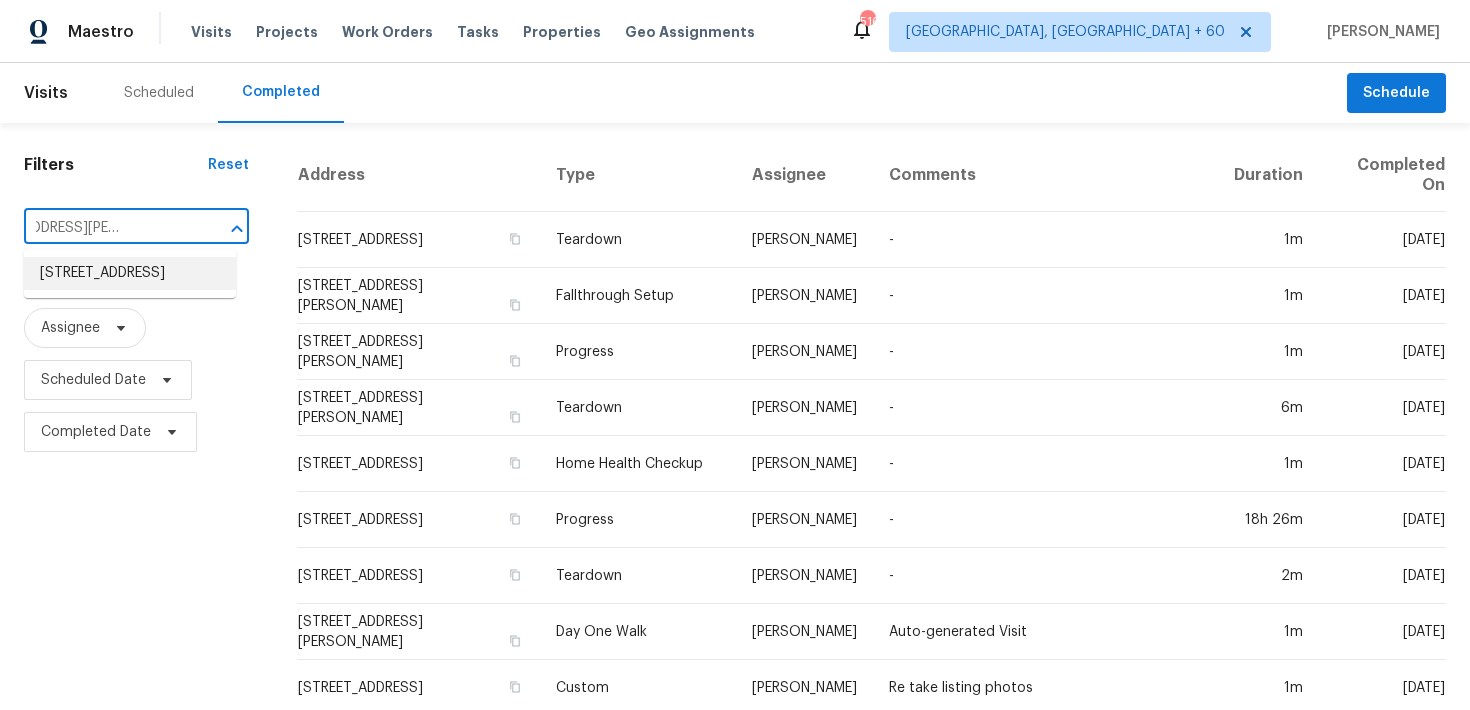 click on "[STREET_ADDRESS]" at bounding box center [130, 273] 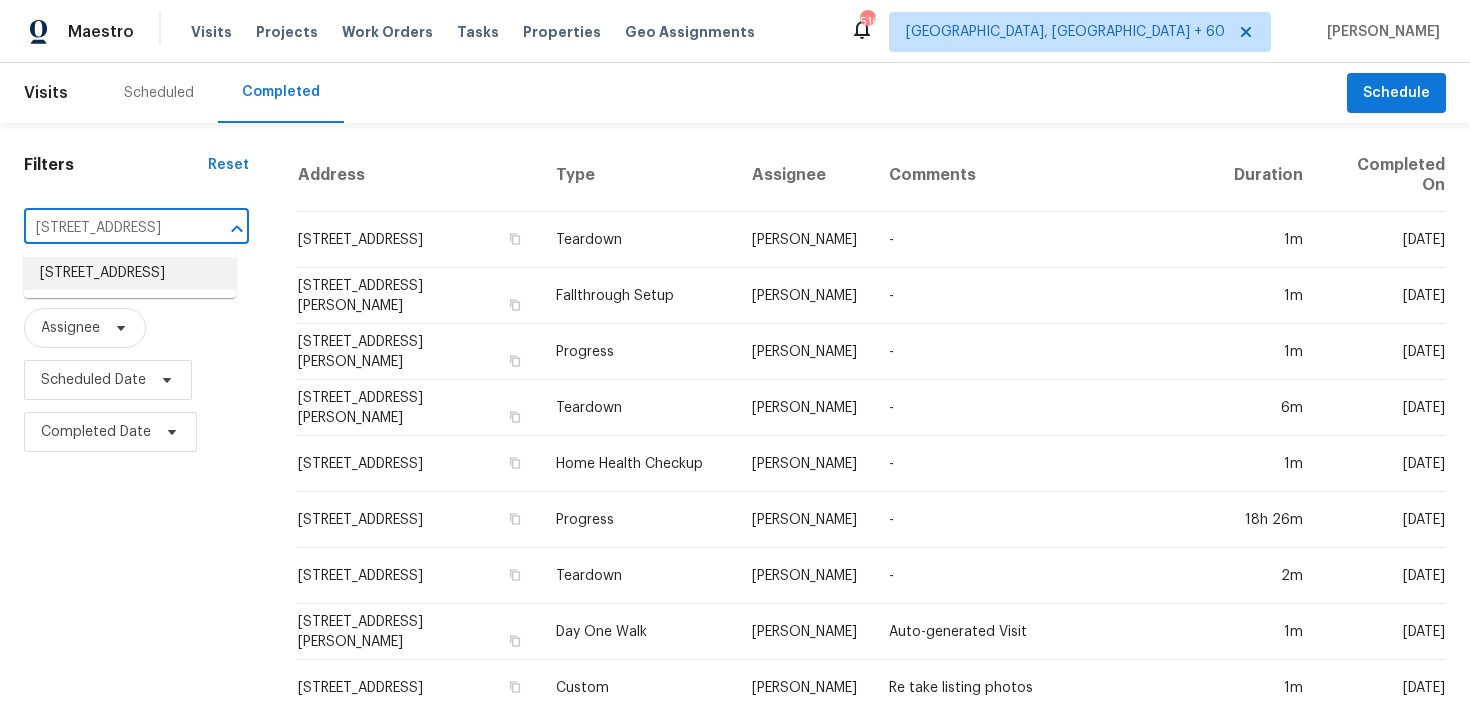 scroll, scrollTop: 0, scrollLeft: 0, axis: both 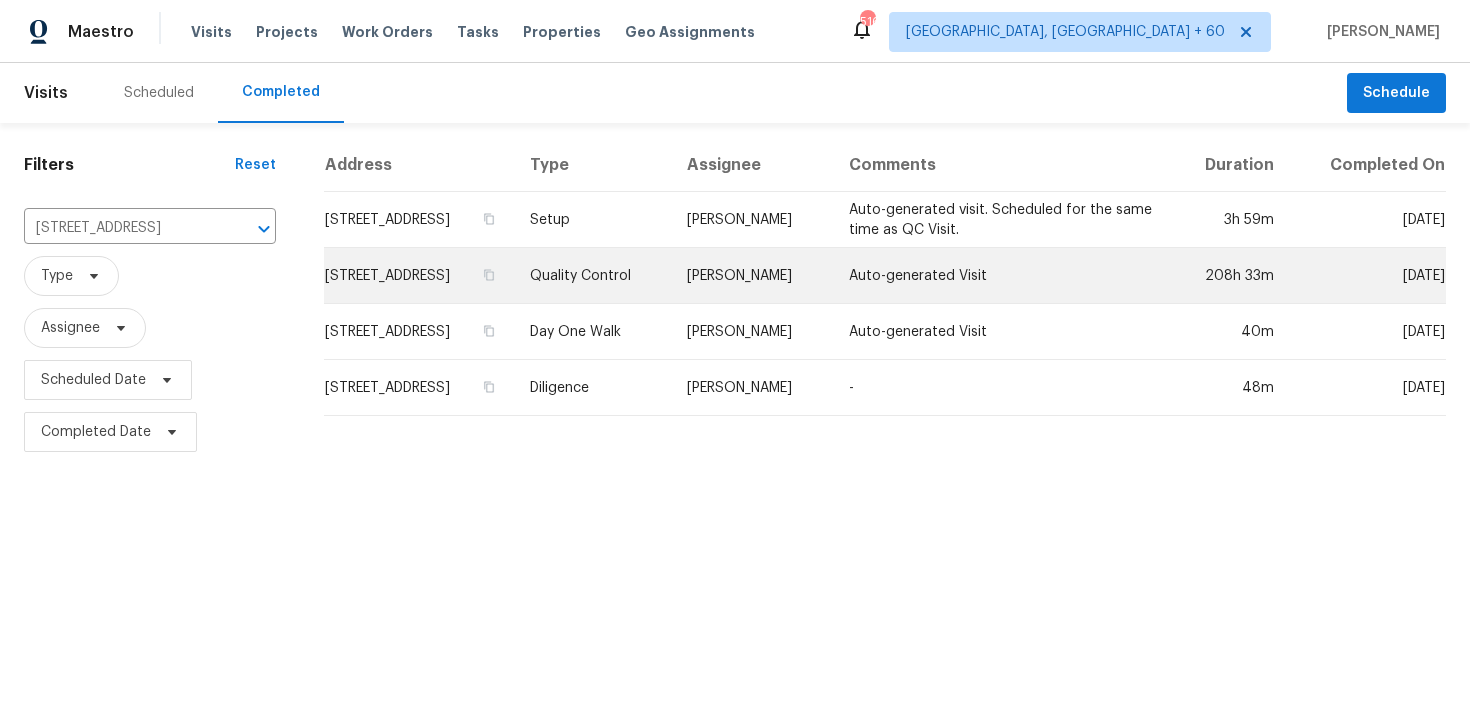 click on "Quality Control" at bounding box center [593, 276] 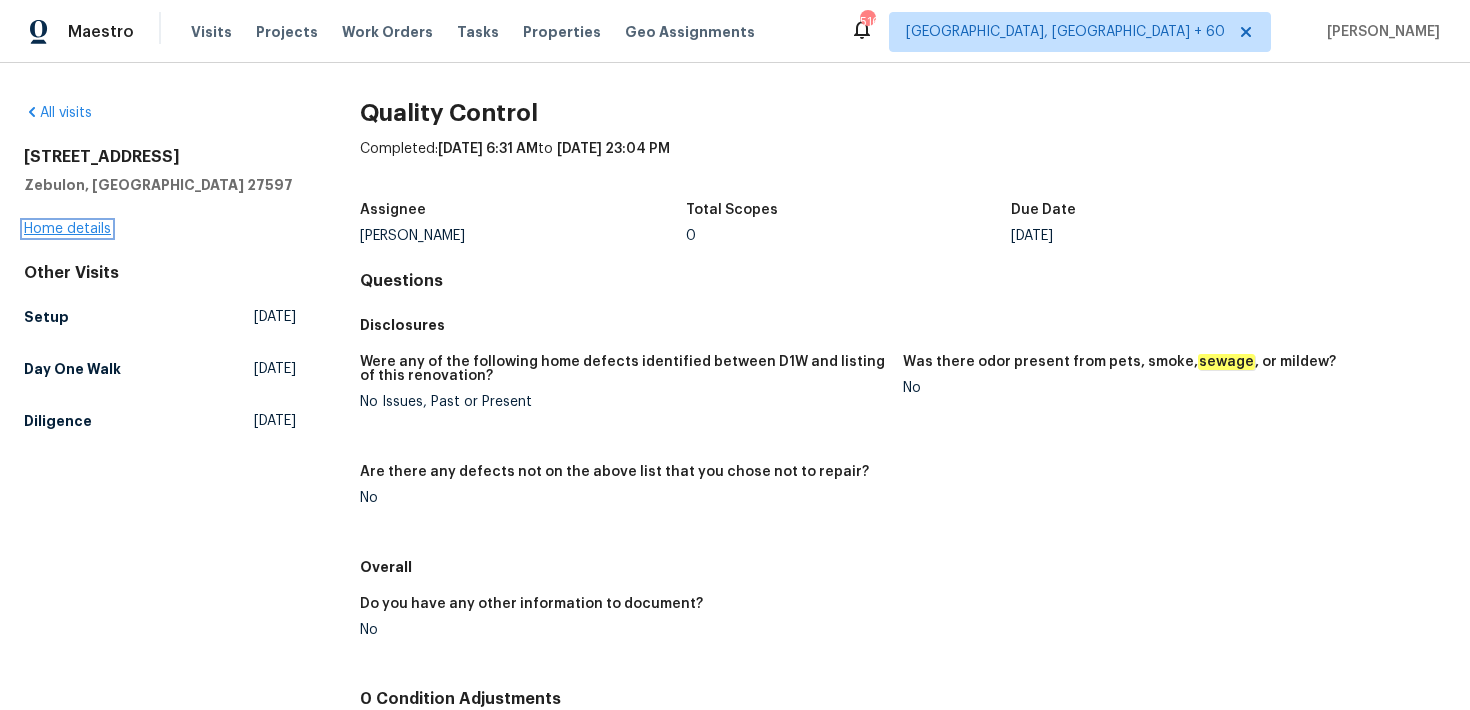 click on "Home details" at bounding box center [67, 229] 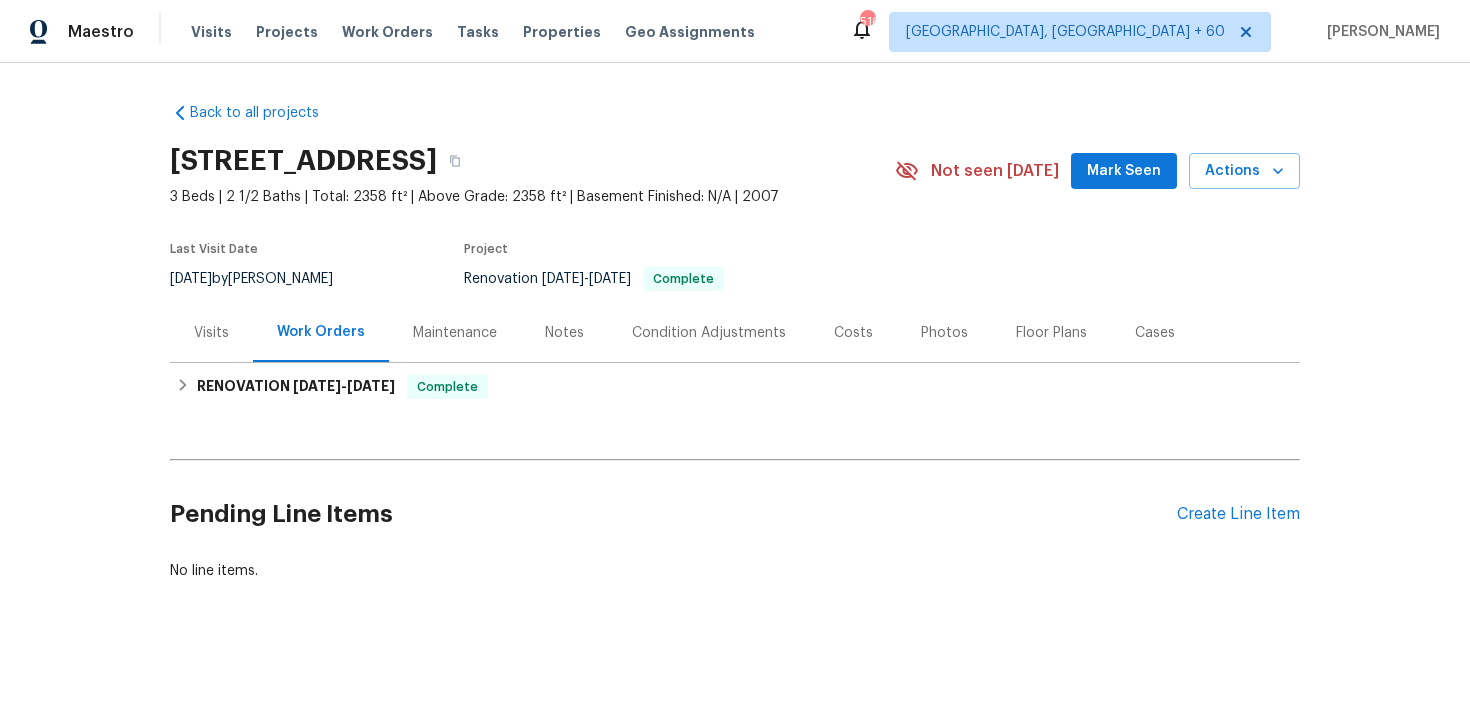 scroll, scrollTop: 7, scrollLeft: 0, axis: vertical 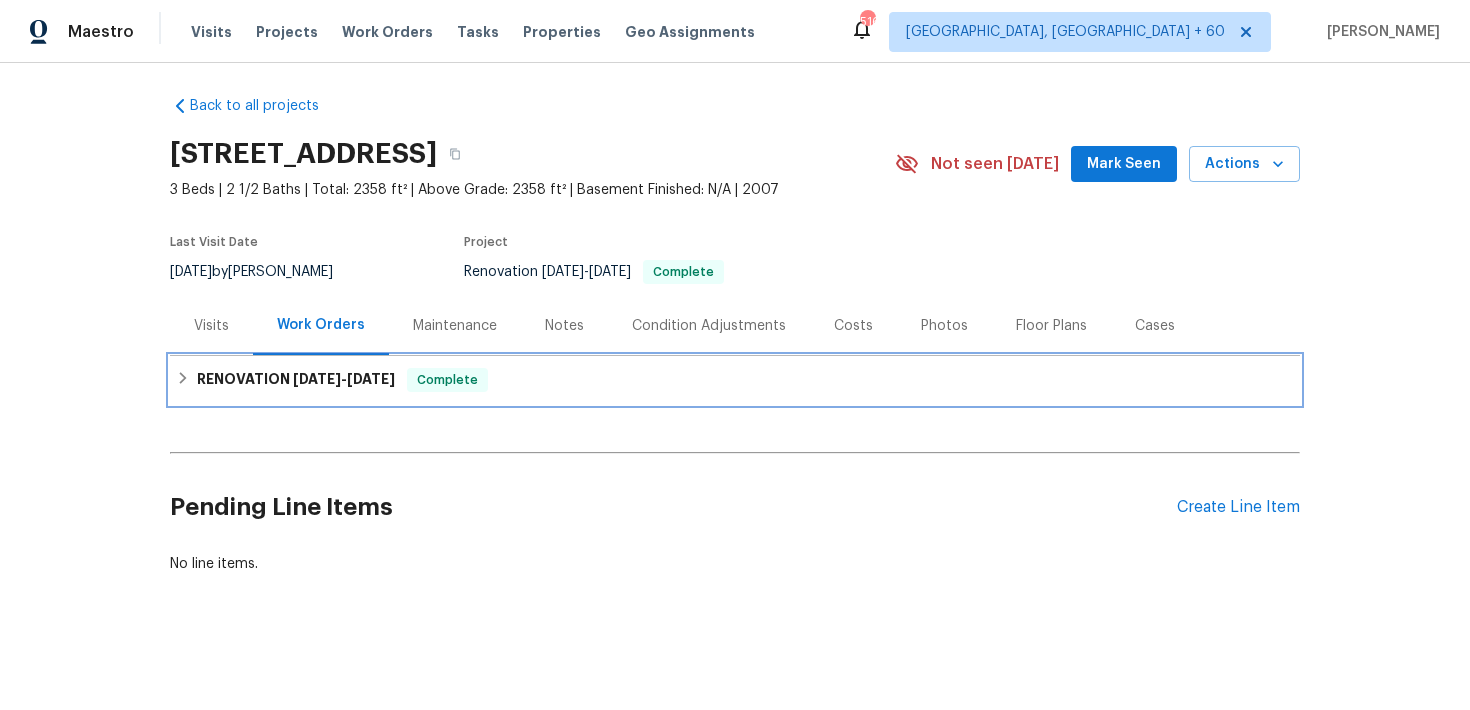 click on "RENOVATION   [DATE]  -  [DATE] Complete" at bounding box center [735, 380] 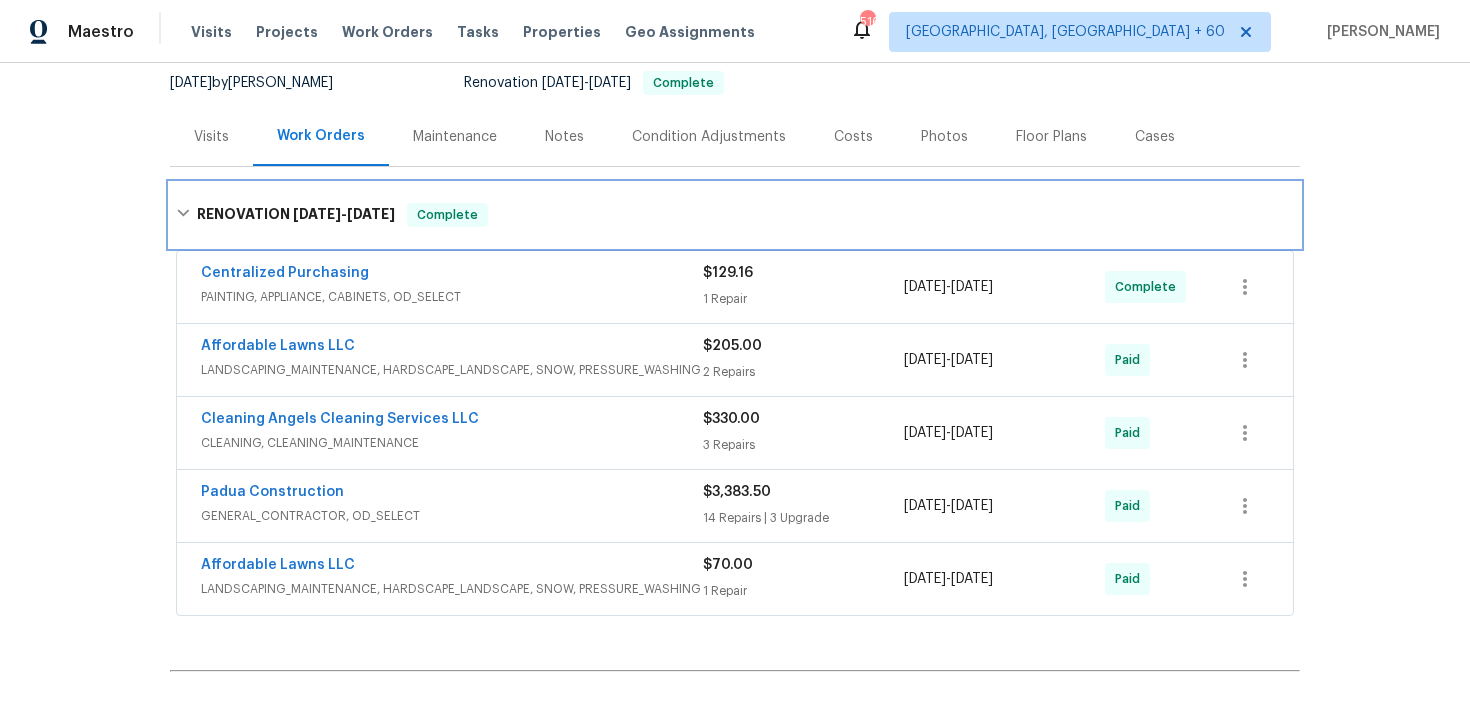 scroll, scrollTop: 186, scrollLeft: 0, axis: vertical 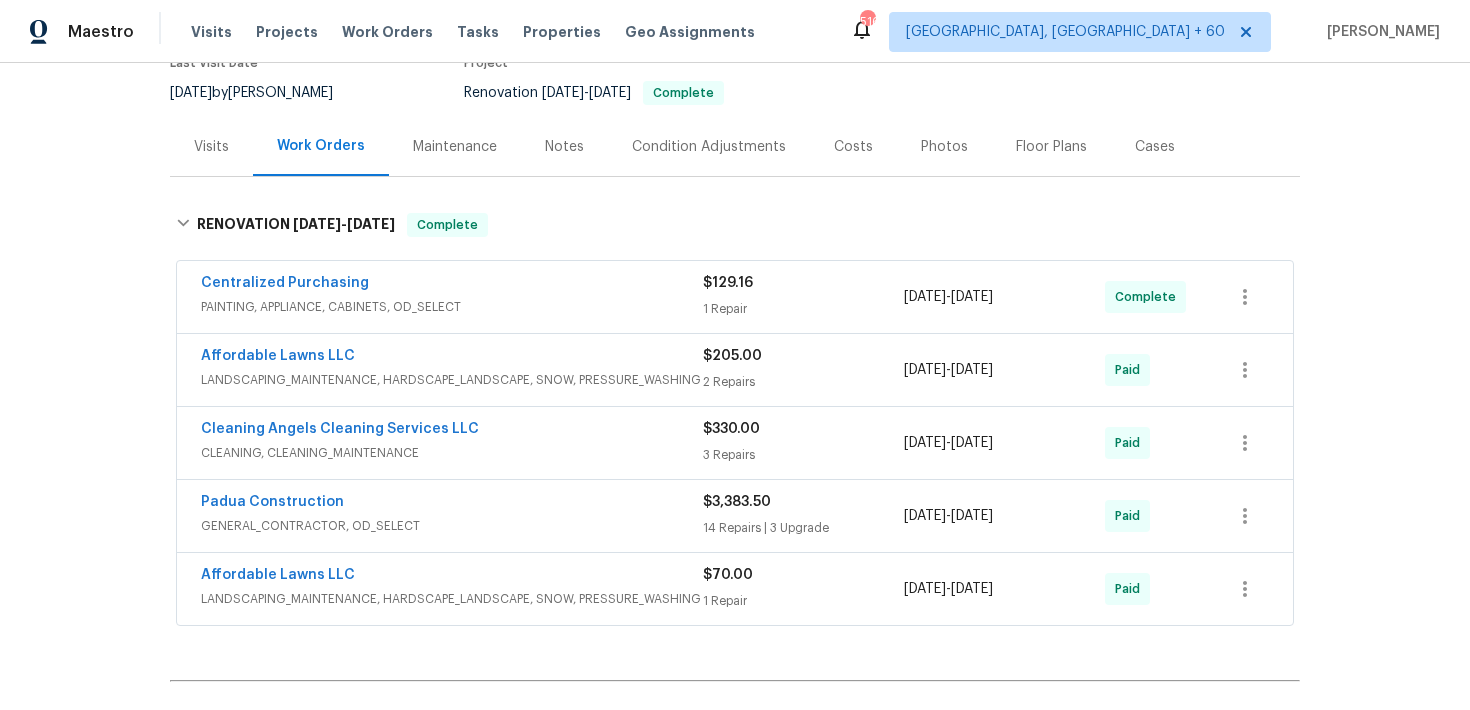 click on "14 Repairs | 3 Upgrade" at bounding box center (803, 528) 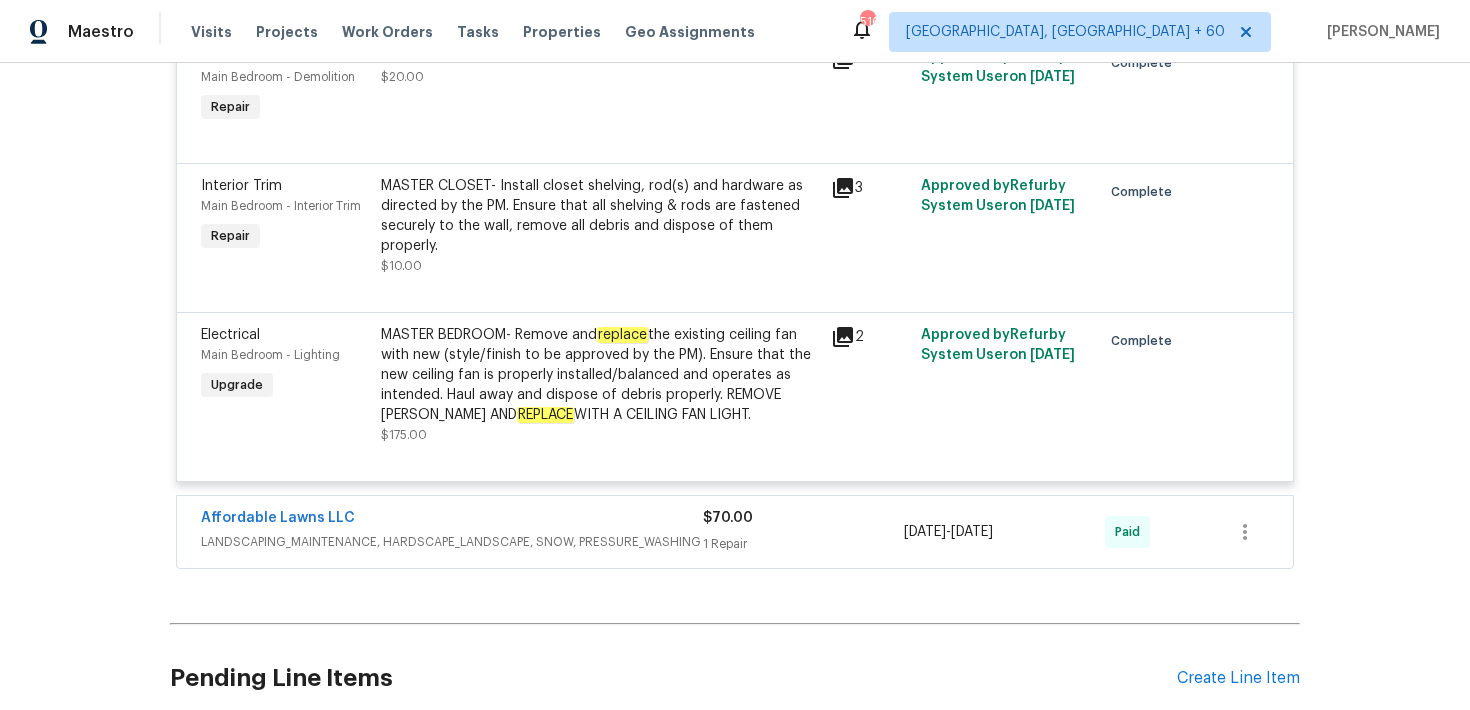 scroll, scrollTop: 3166, scrollLeft: 0, axis: vertical 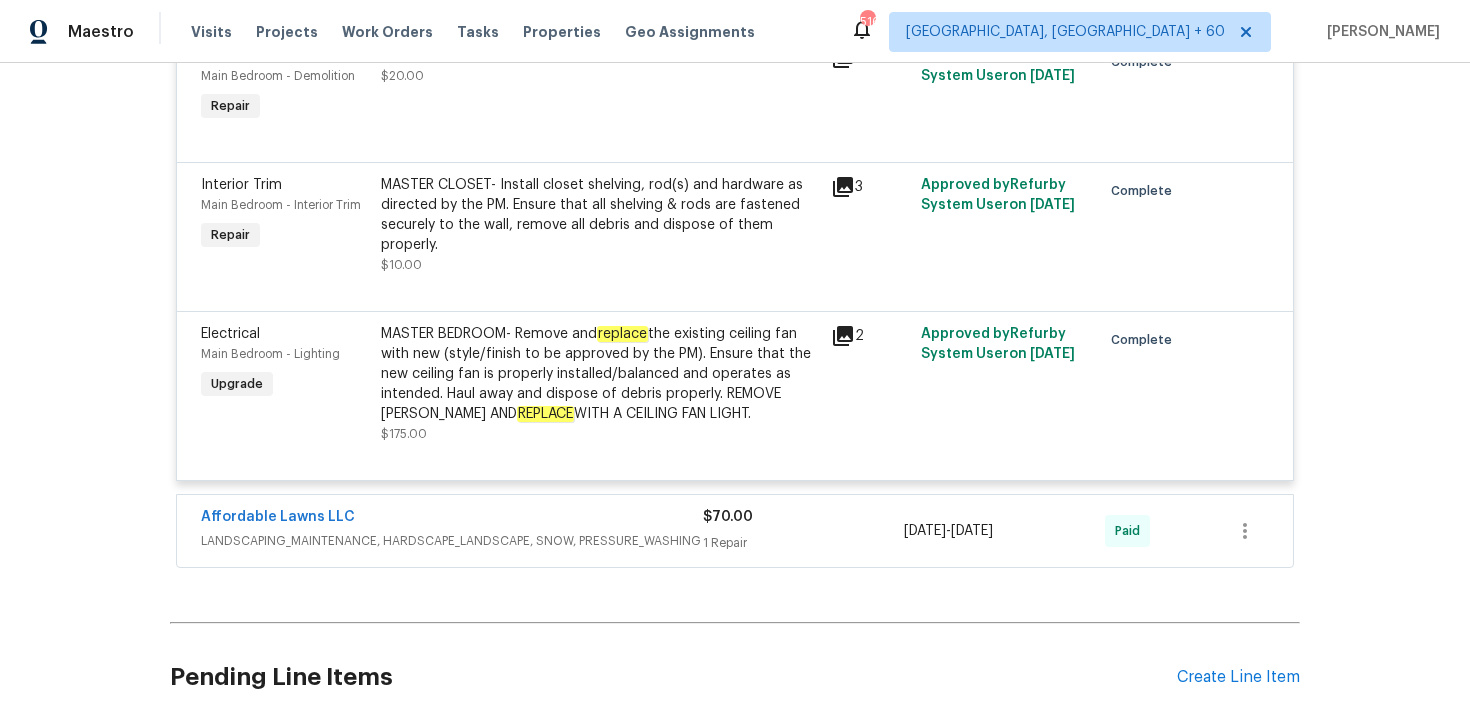 click on "Affordable Lawns LLC LANDSCAPING_MAINTENANCE, HARDSCAPE_LANDSCAPE, SNOW, PRESSURE_WASHING $70.00 1 Repair [DATE]  -  [DATE] Paid" at bounding box center [735, 531] 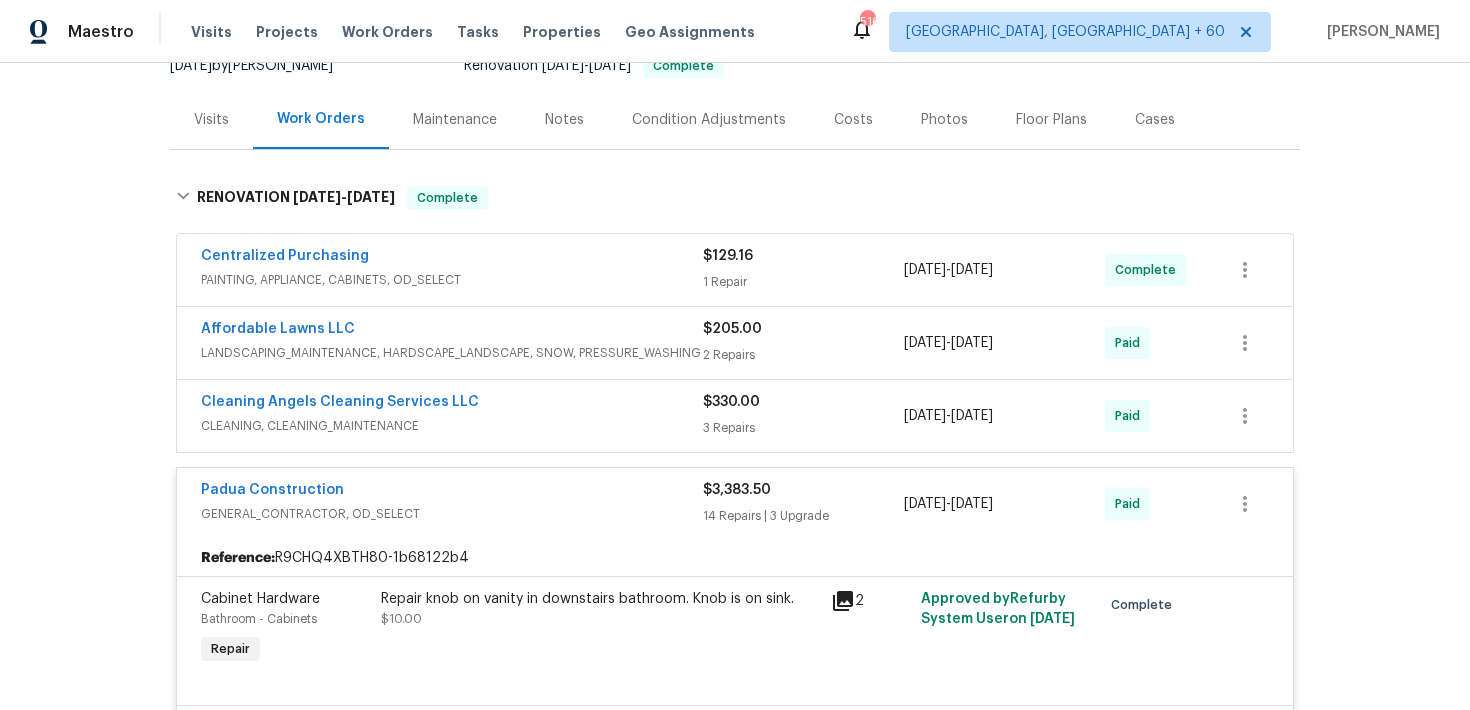 scroll, scrollTop: 139, scrollLeft: 0, axis: vertical 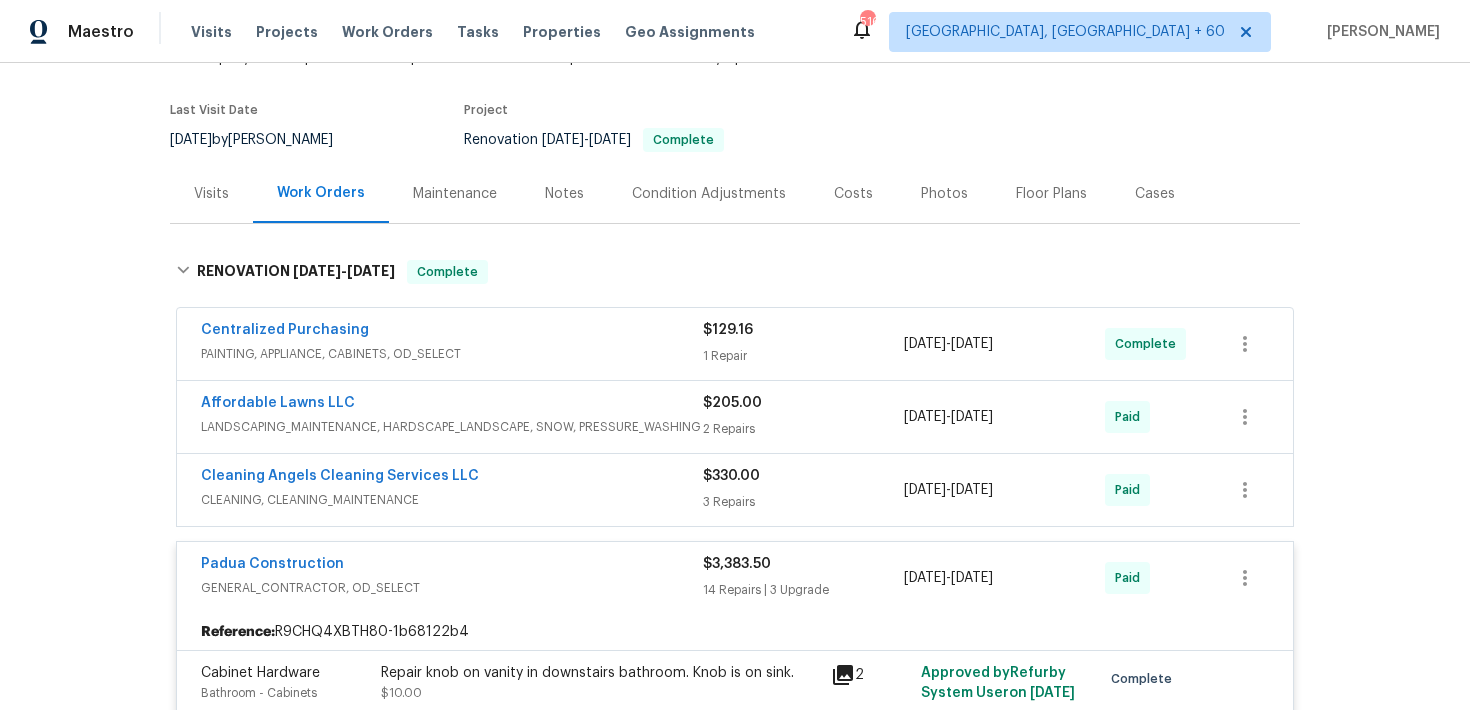 click on "3 Repairs" at bounding box center (803, 502) 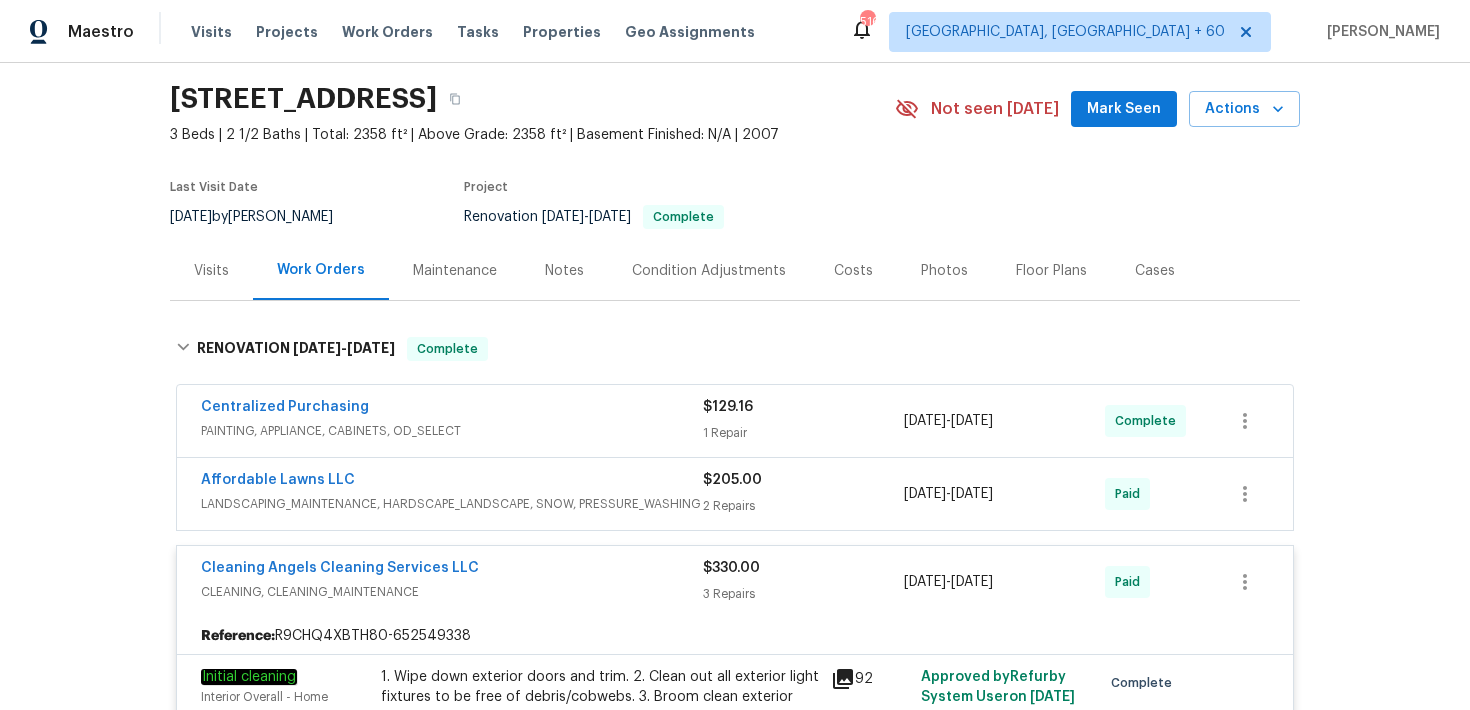 scroll, scrollTop: 0, scrollLeft: 0, axis: both 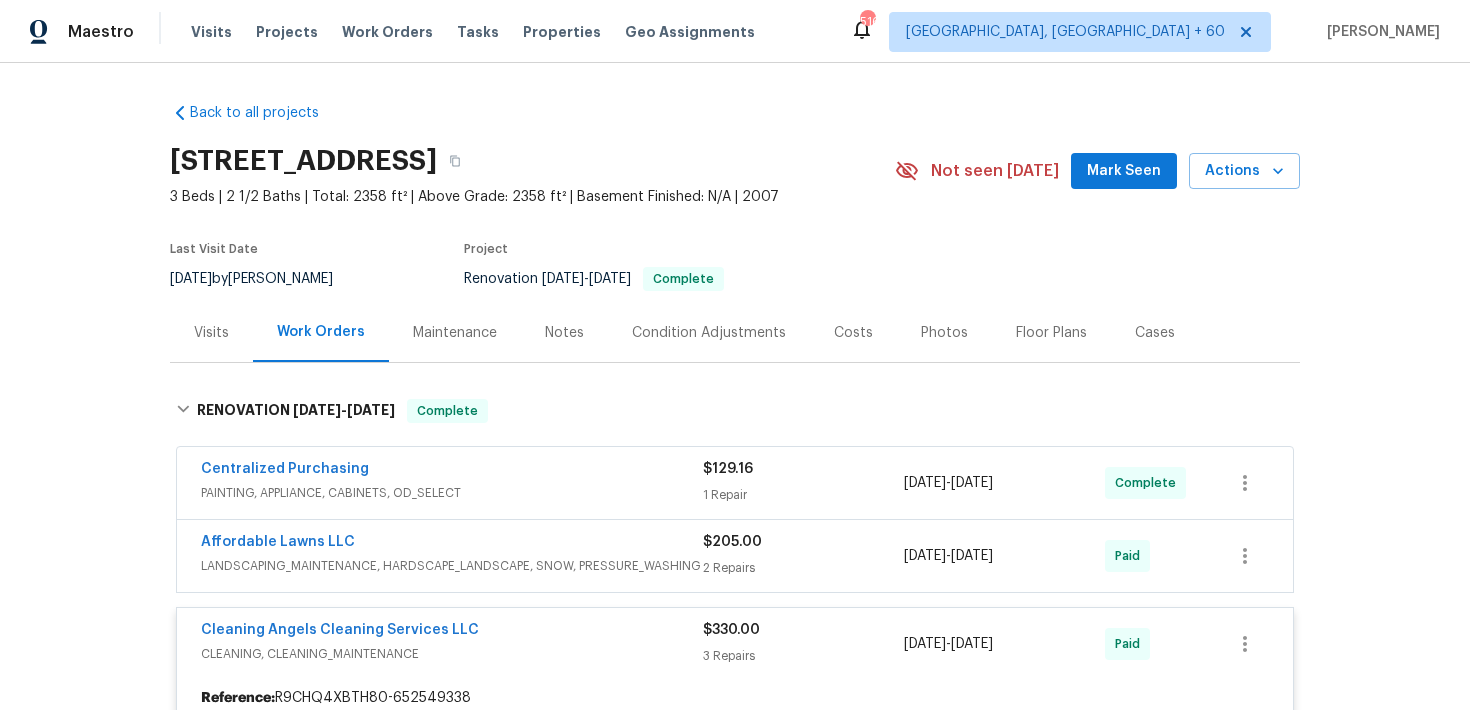 click on "2 Repairs" at bounding box center (803, 568) 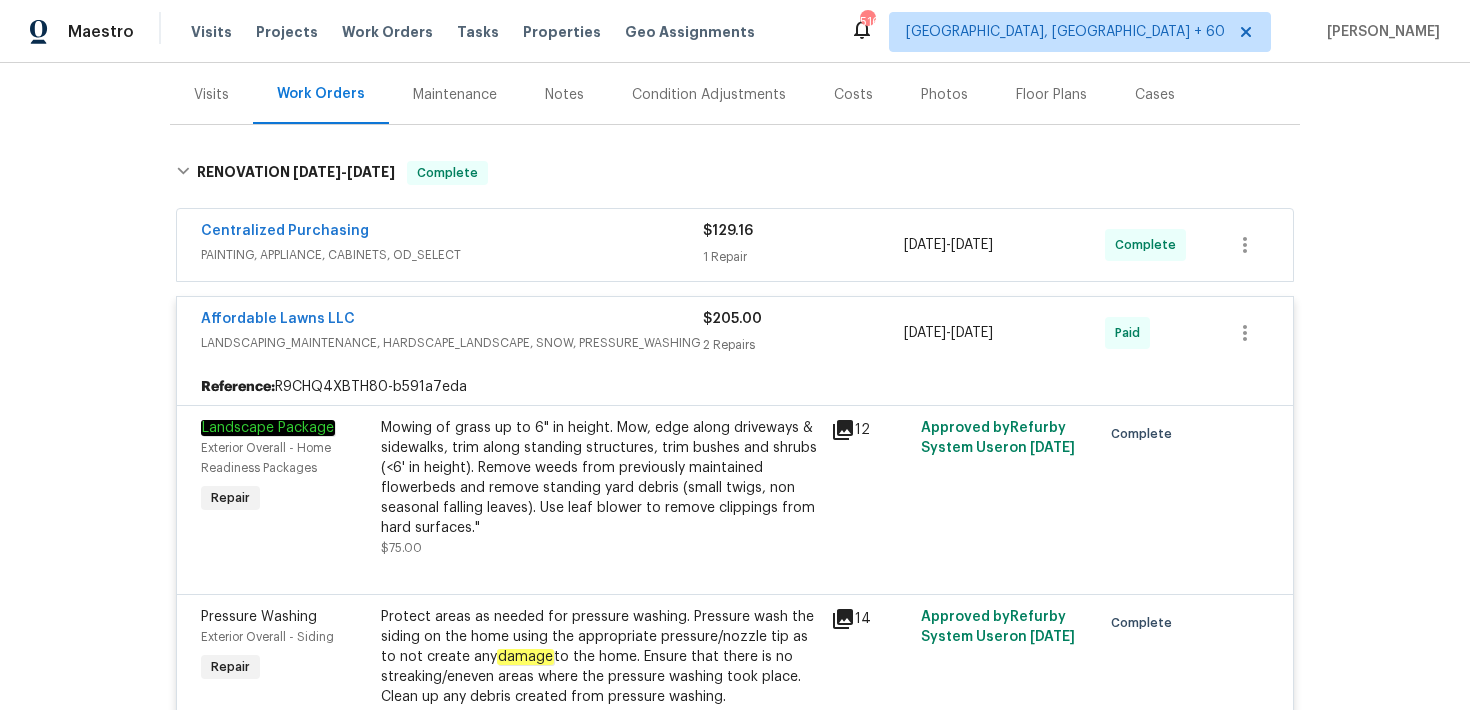 scroll, scrollTop: 224, scrollLeft: 0, axis: vertical 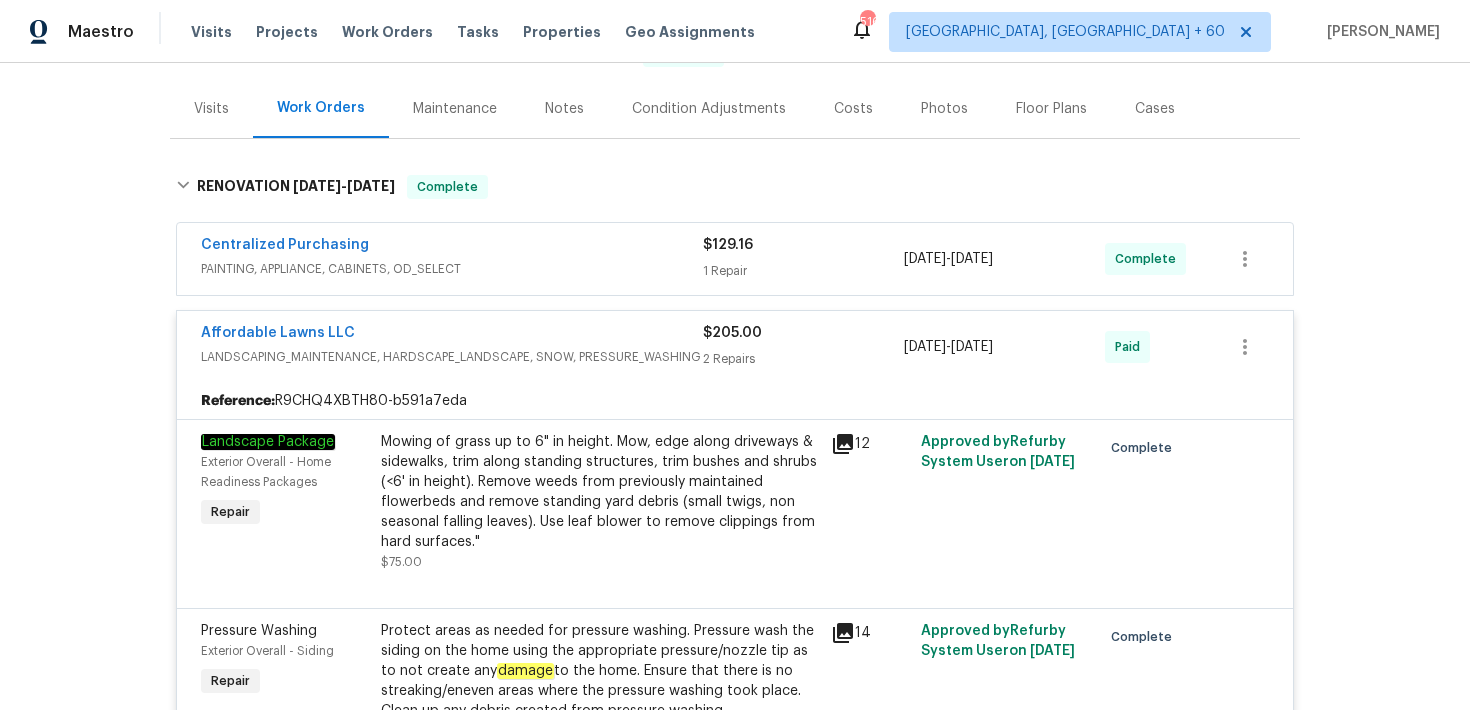 click on "$129.16 1 Repair" at bounding box center (803, 259) 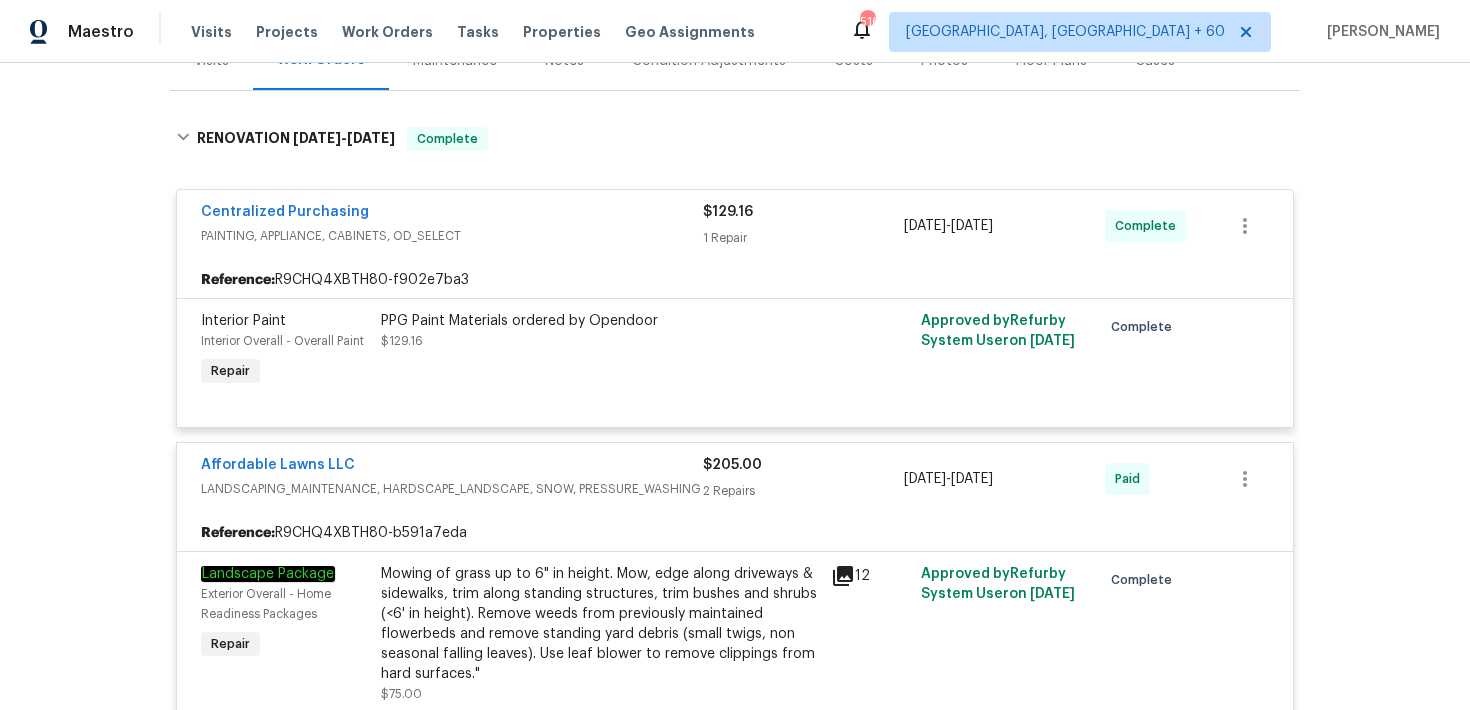scroll, scrollTop: 262, scrollLeft: 0, axis: vertical 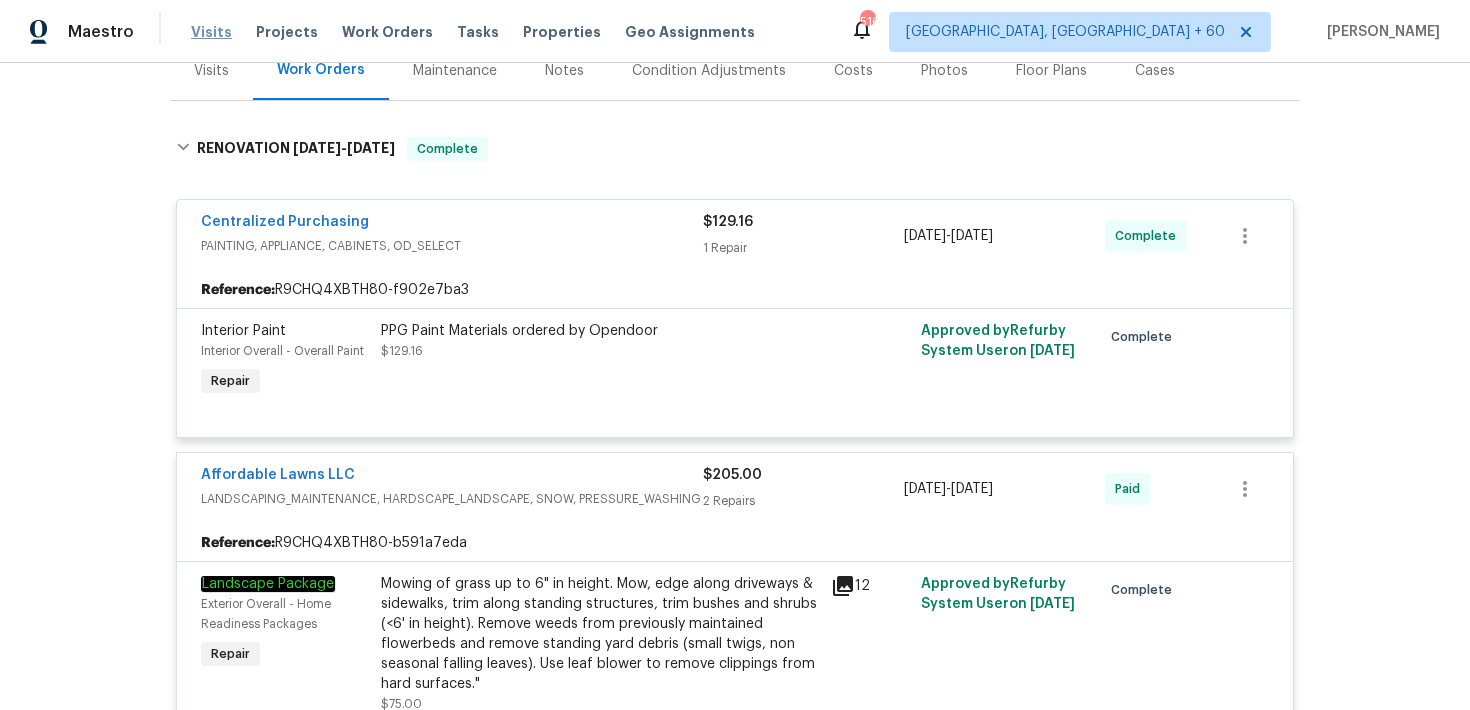 click on "Visits" at bounding box center (211, 32) 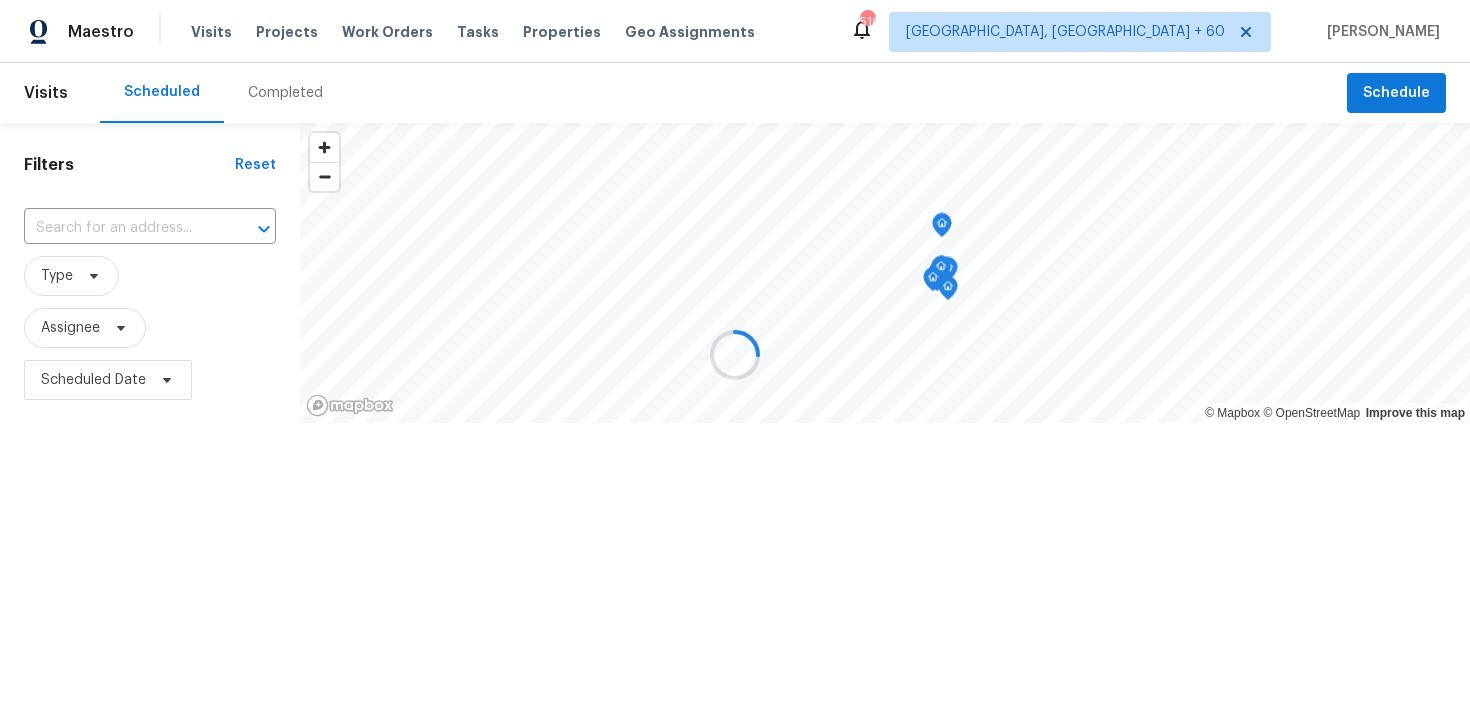 click at bounding box center [735, 355] 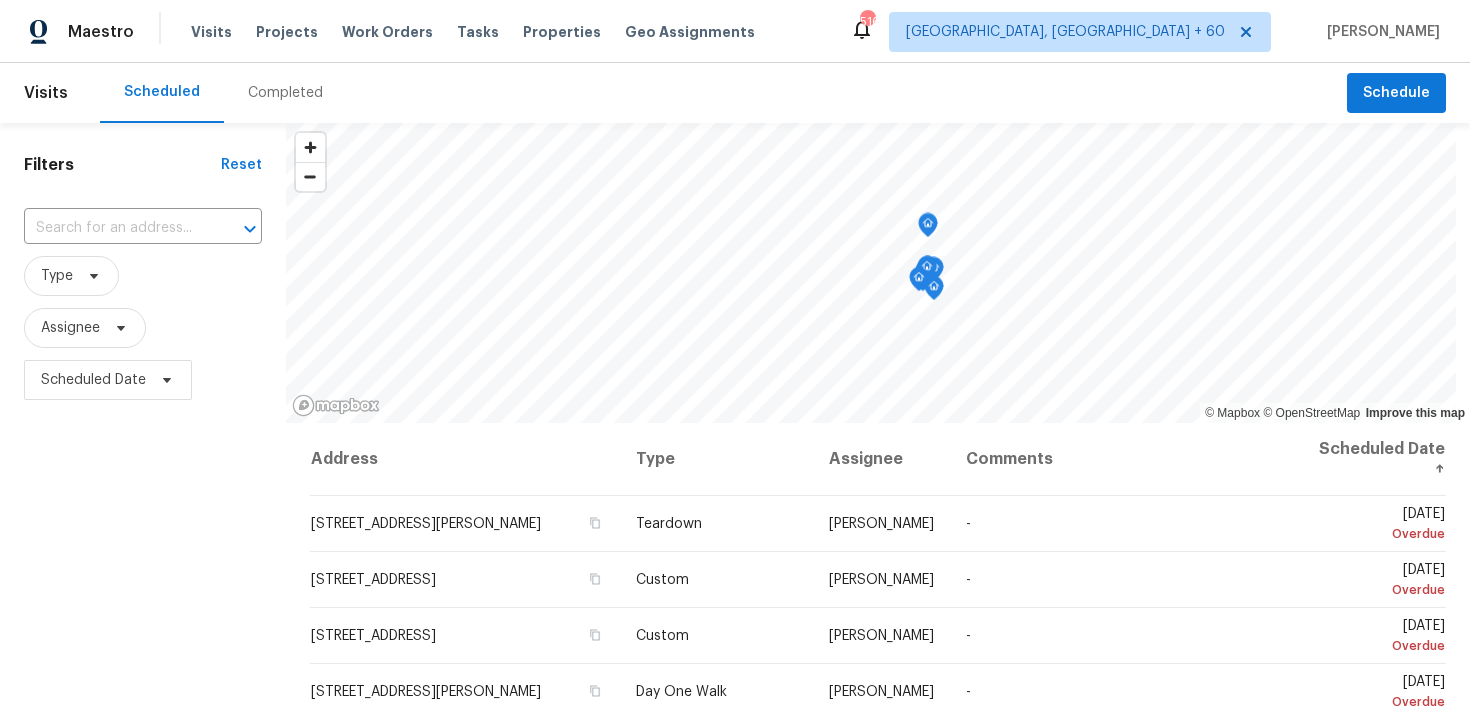 click on "Completed" at bounding box center [285, 93] 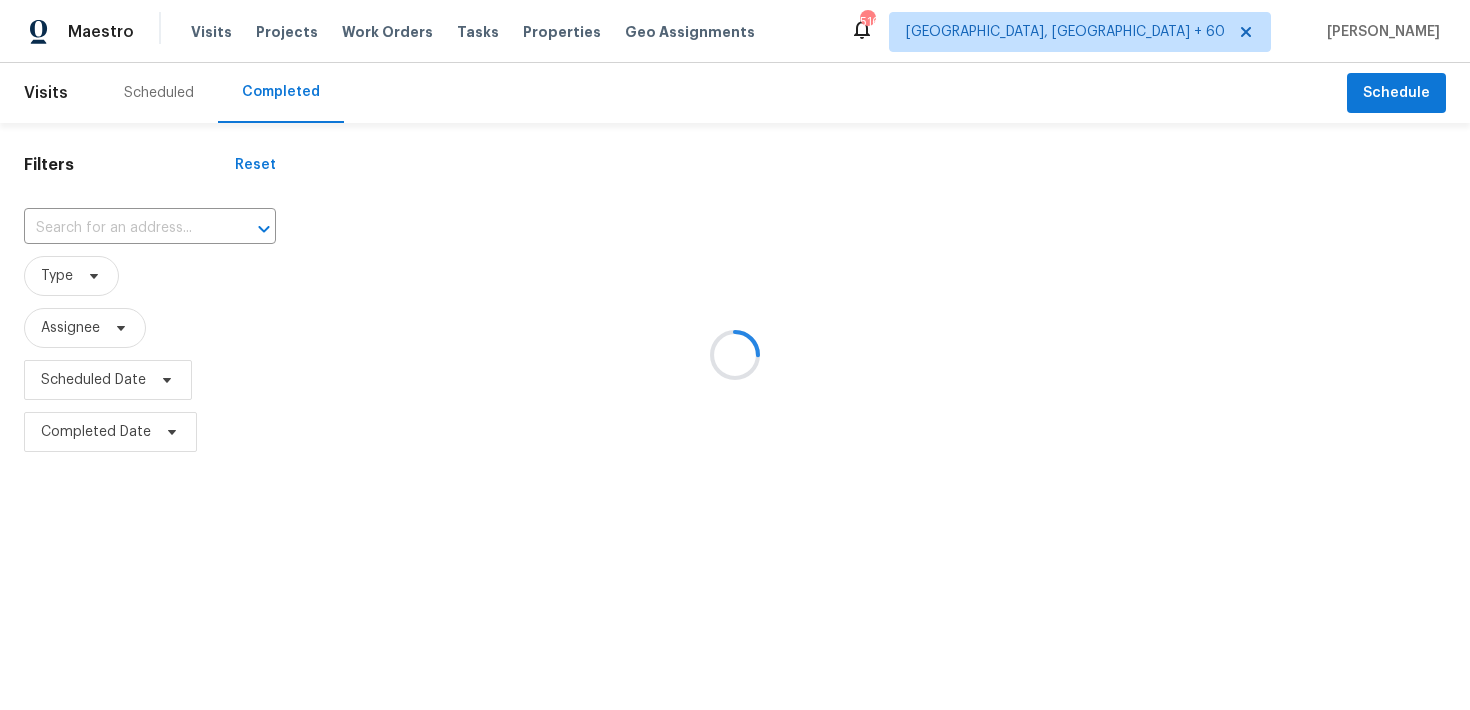click at bounding box center [735, 355] 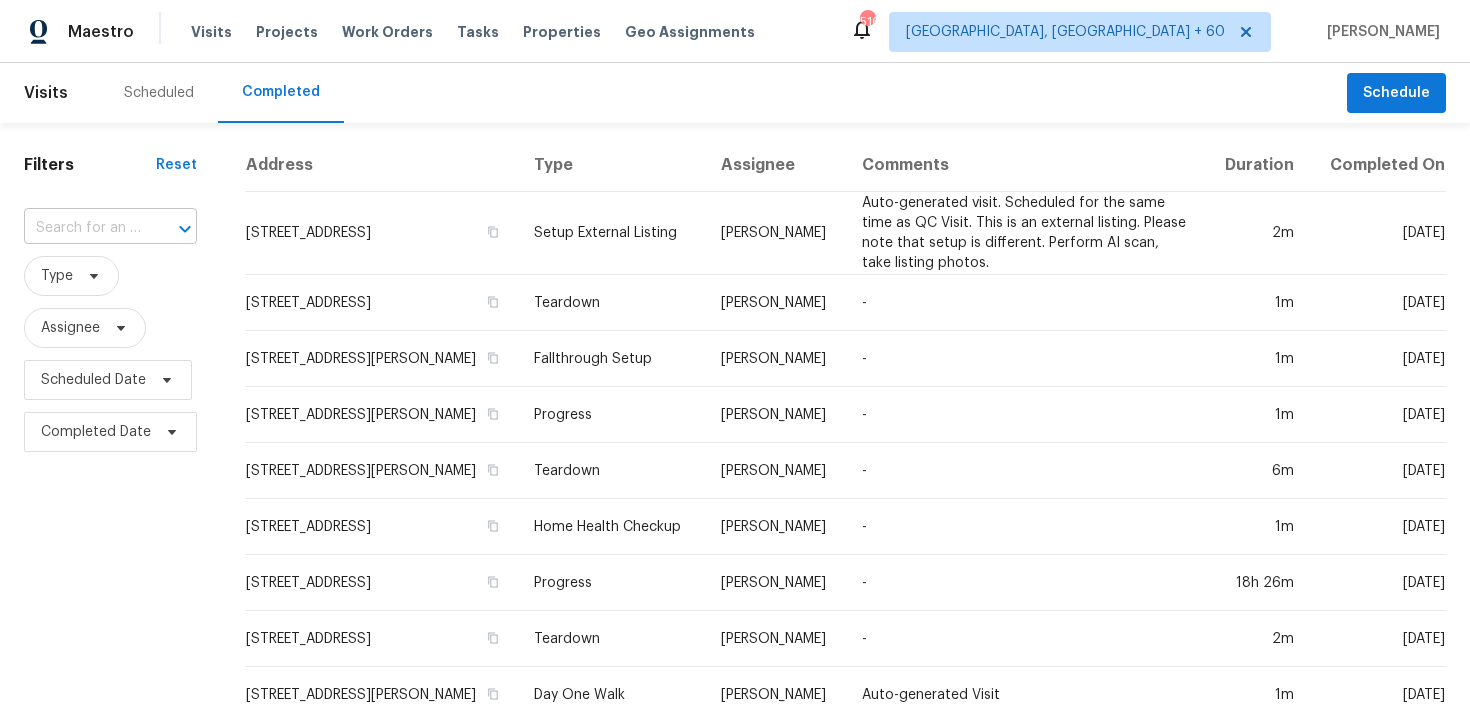 click at bounding box center (82, 228) 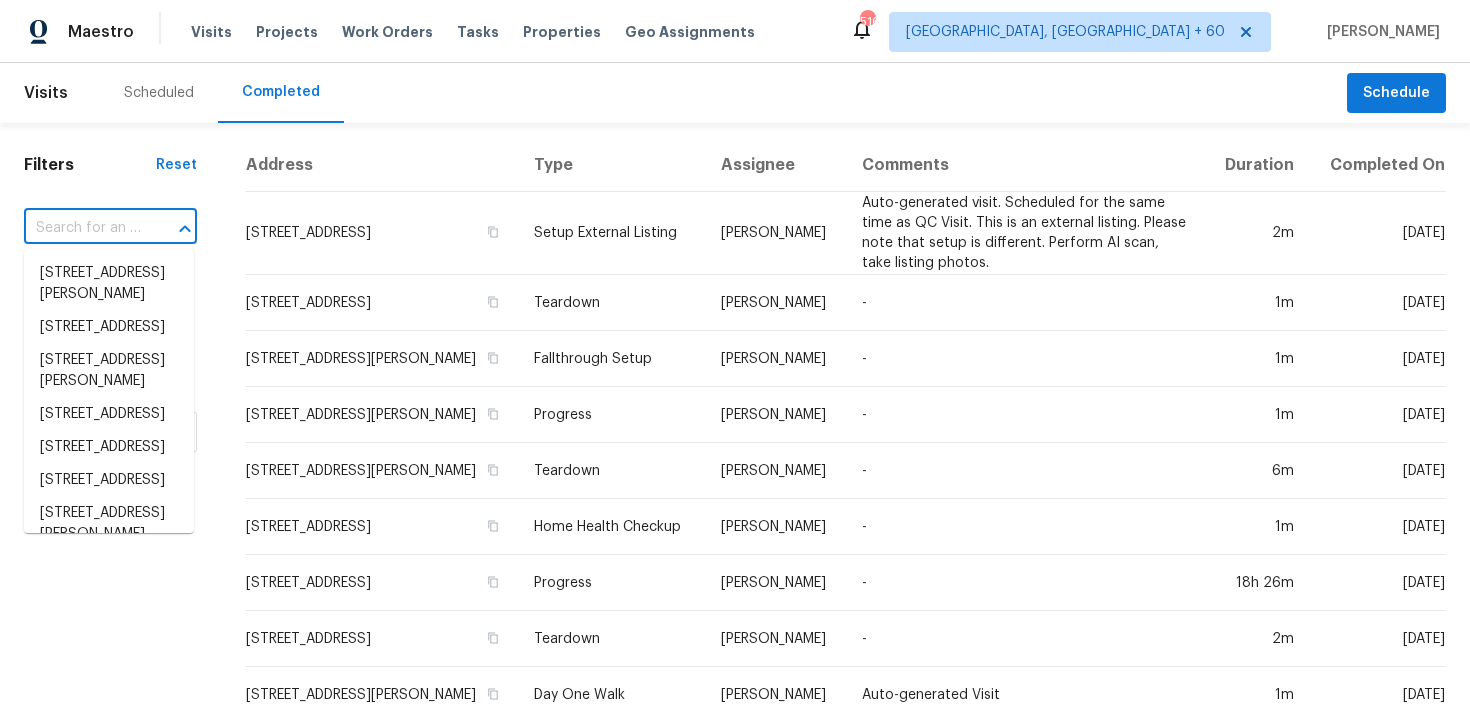 paste on "[STREET_ADDRESS][PERSON_NAME]" 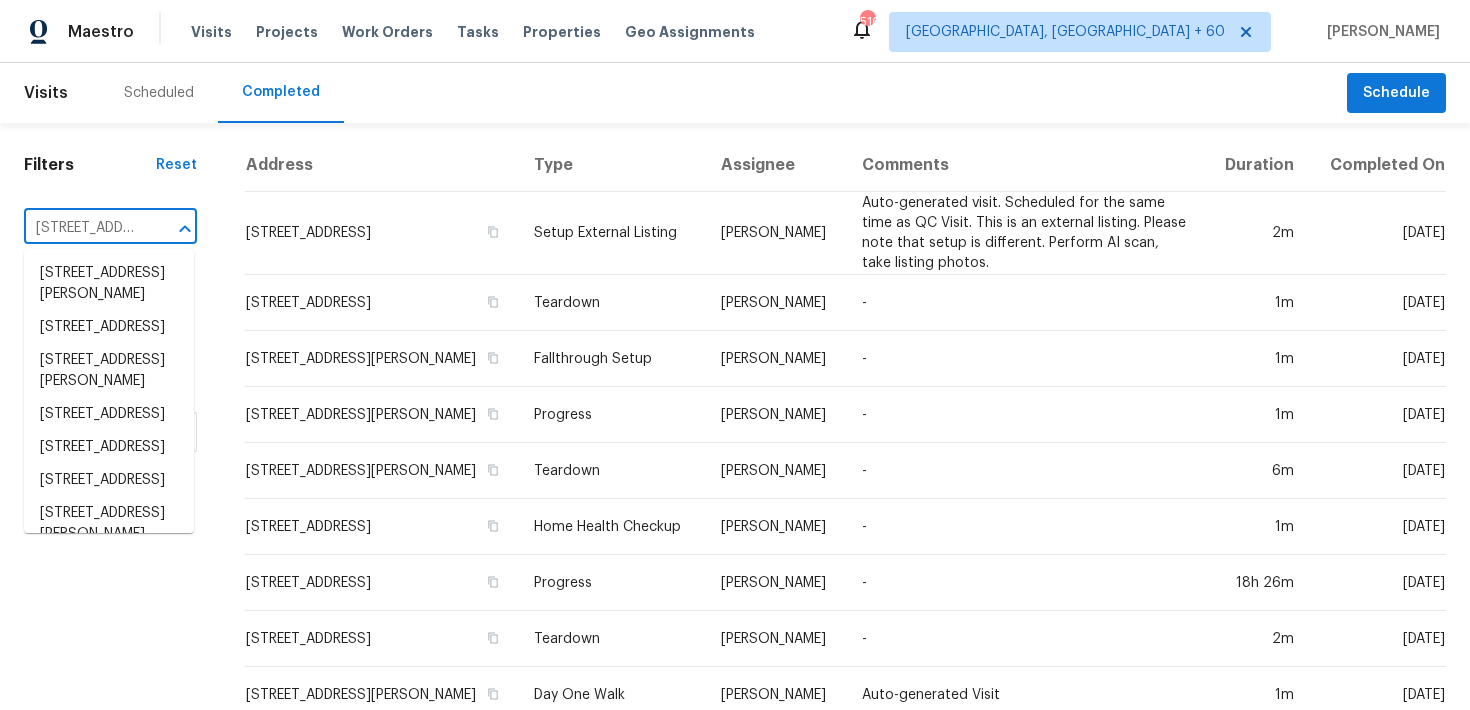 scroll, scrollTop: 0, scrollLeft: 168, axis: horizontal 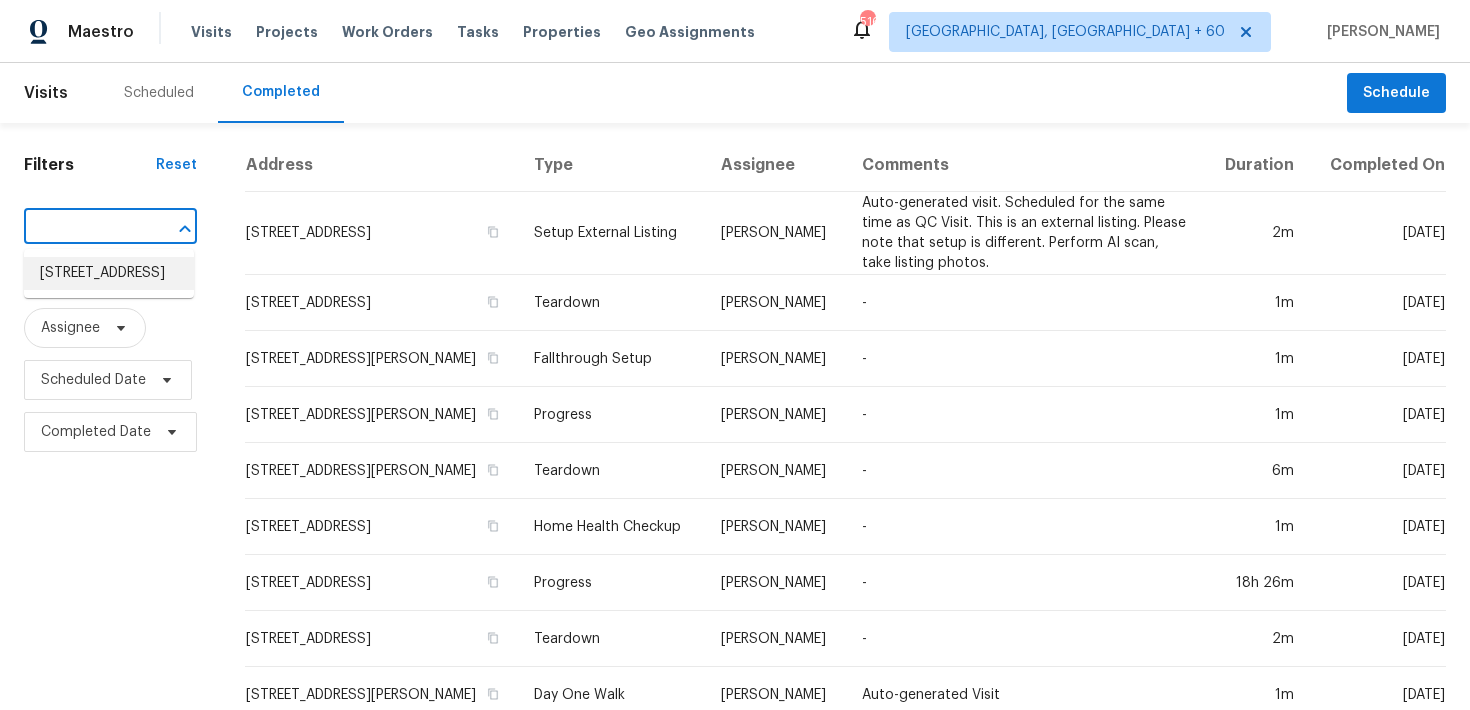 click on "[STREET_ADDRESS]" at bounding box center (109, 273) 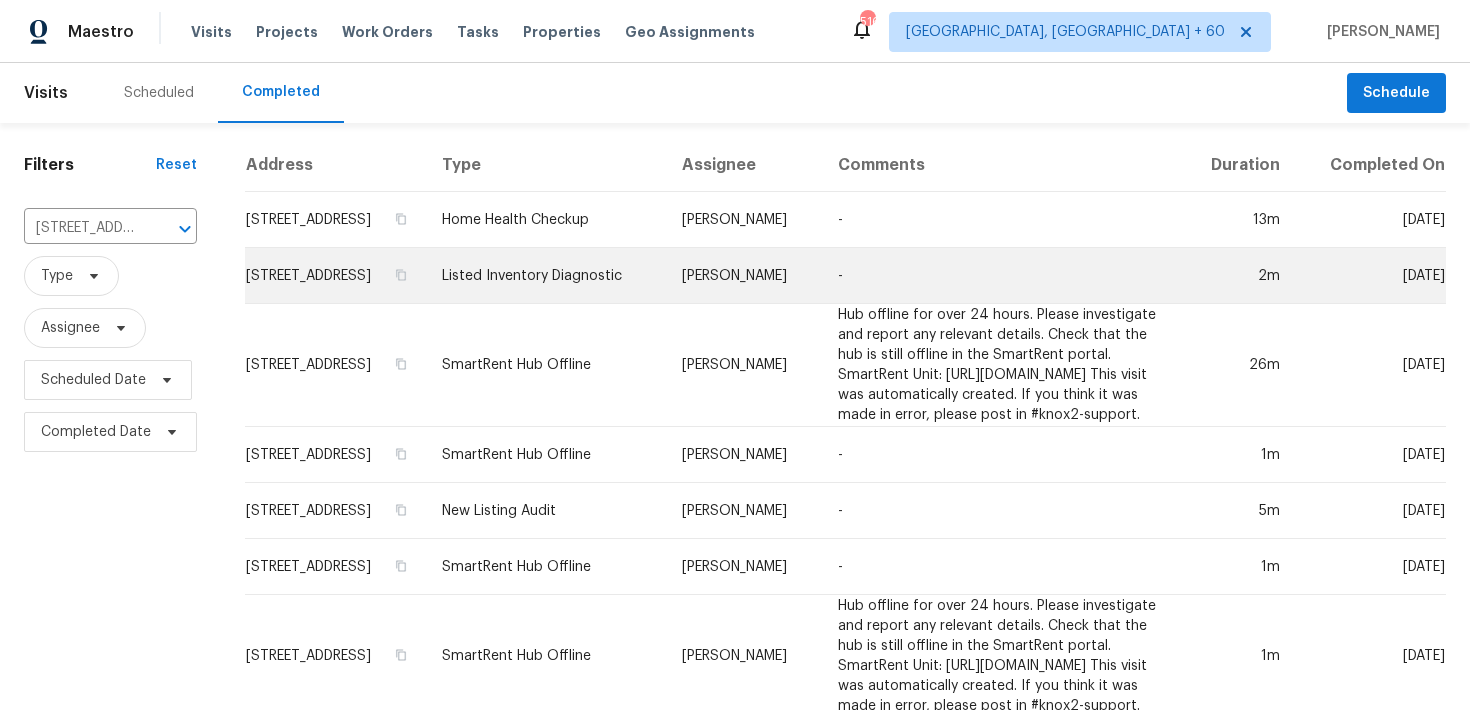 click on "Listed Inventory Diagnostic" at bounding box center [546, 276] 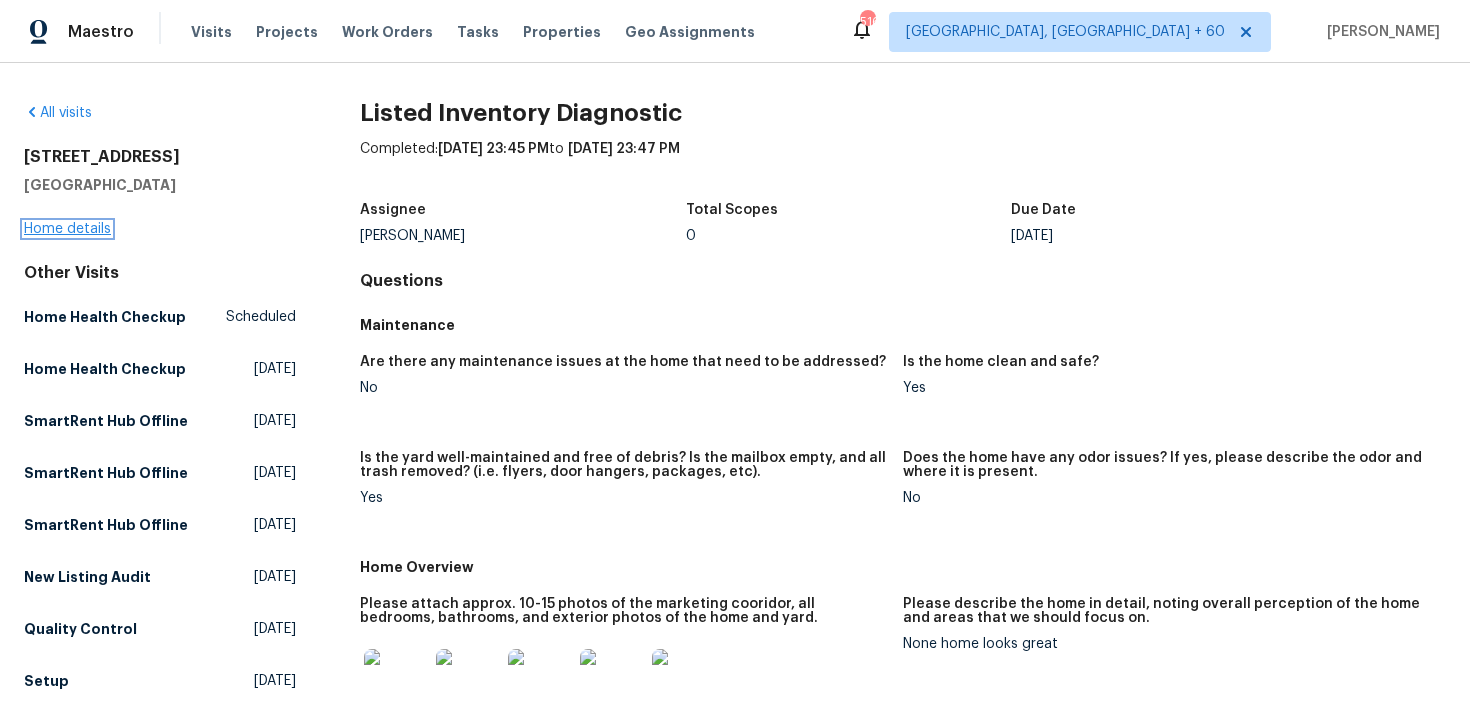 click on "Home details" at bounding box center (67, 229) 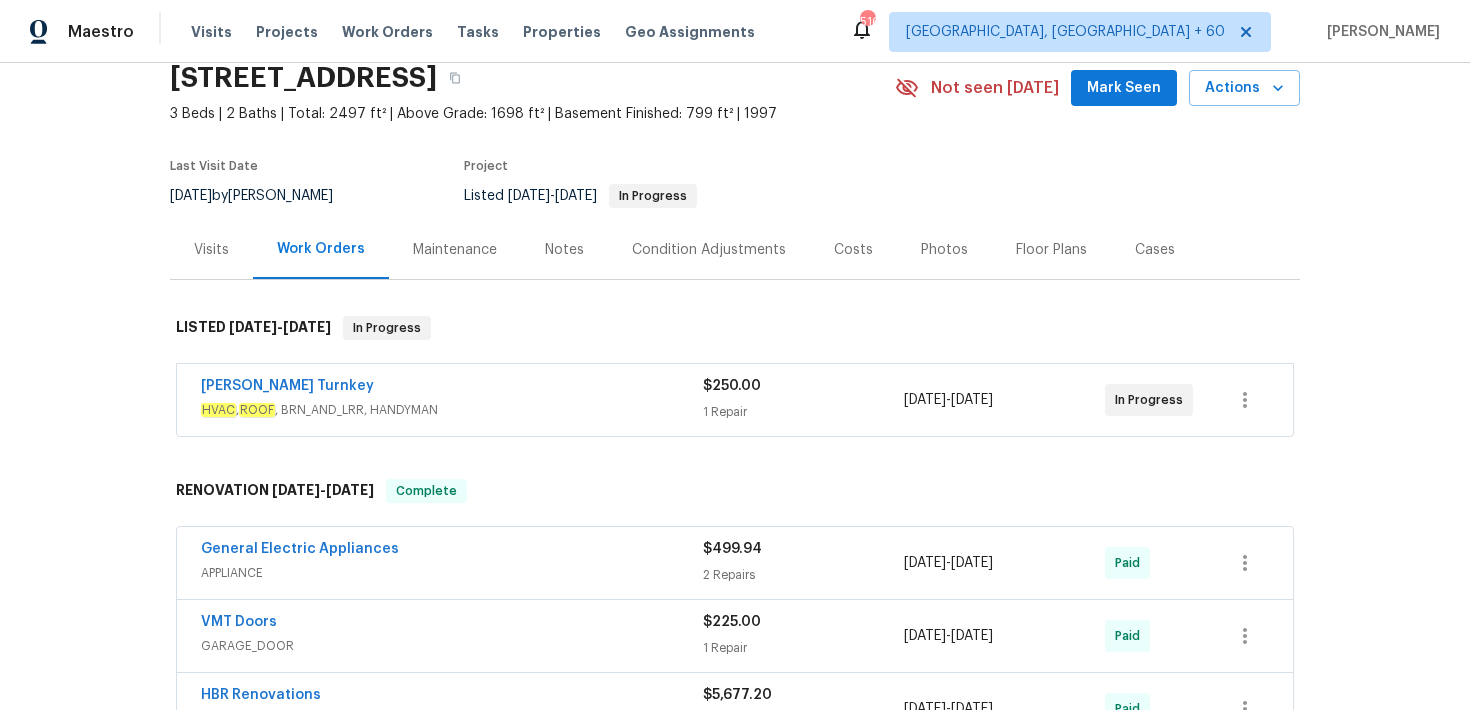 scroll, scrollTop: 0, scrollLeft: 0, axis: both 